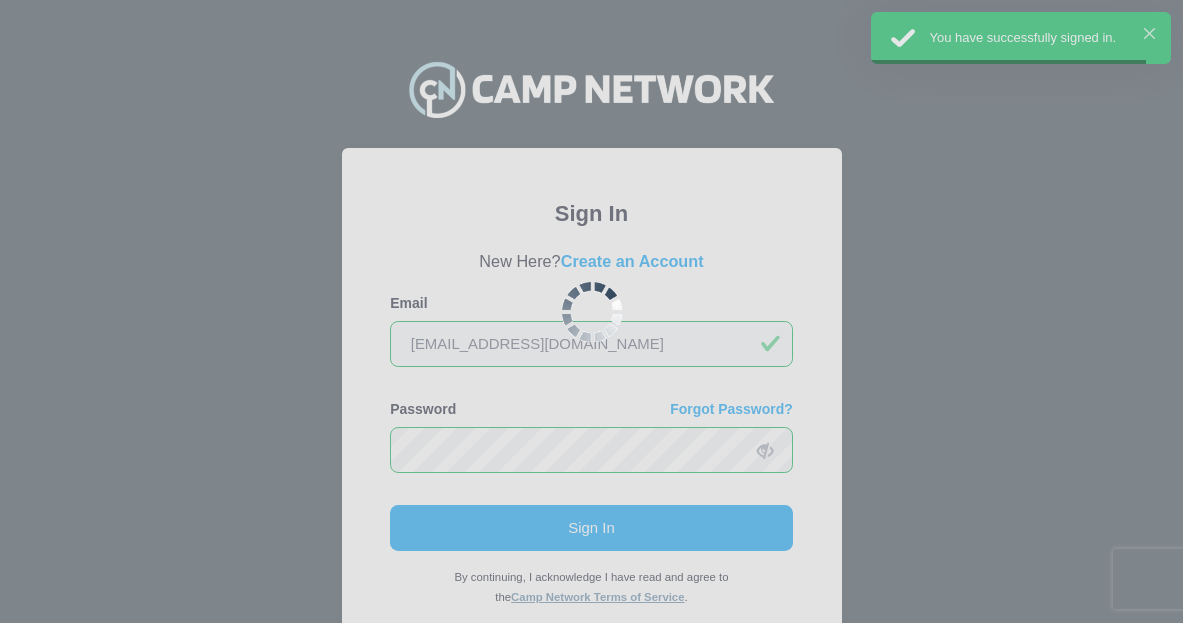 scroll, scrollTop: 0, scrollLeft: 0, axis: both 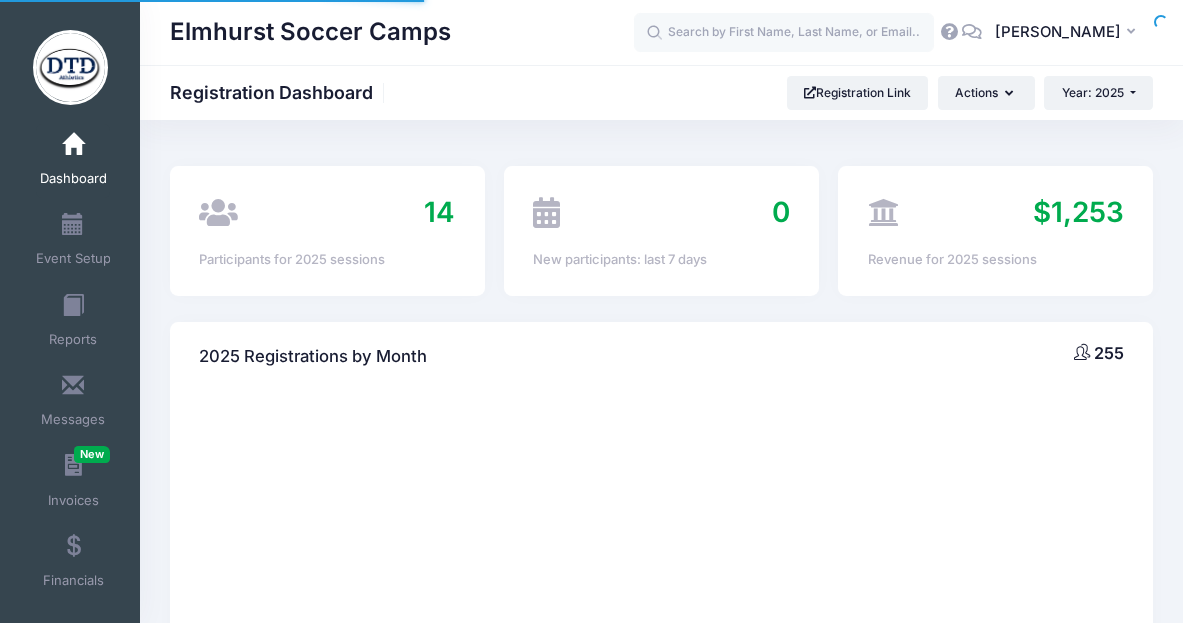 select 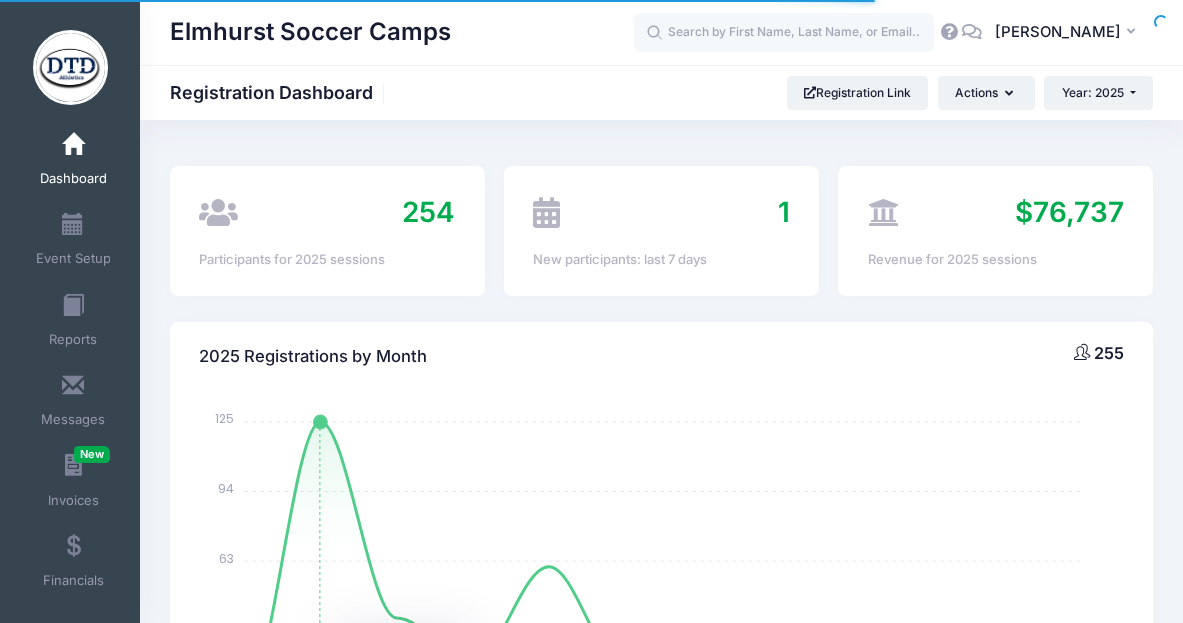 scroll, scrollTop: 0, scrollLeft: 0, axis: both 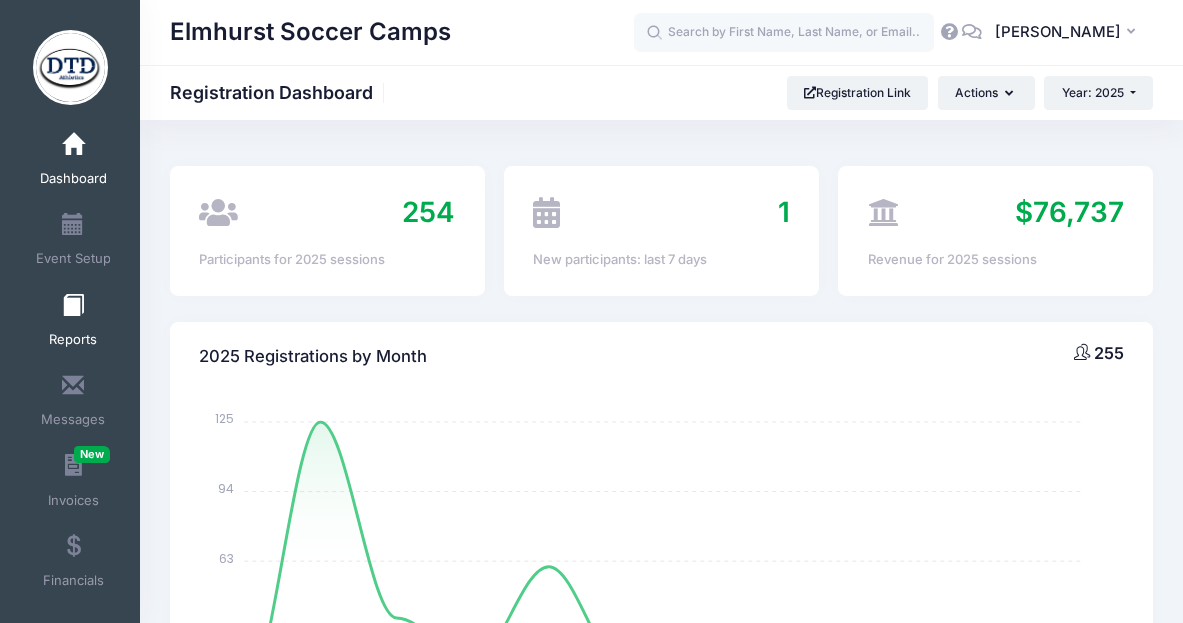 click at bounding box center (73, 306) 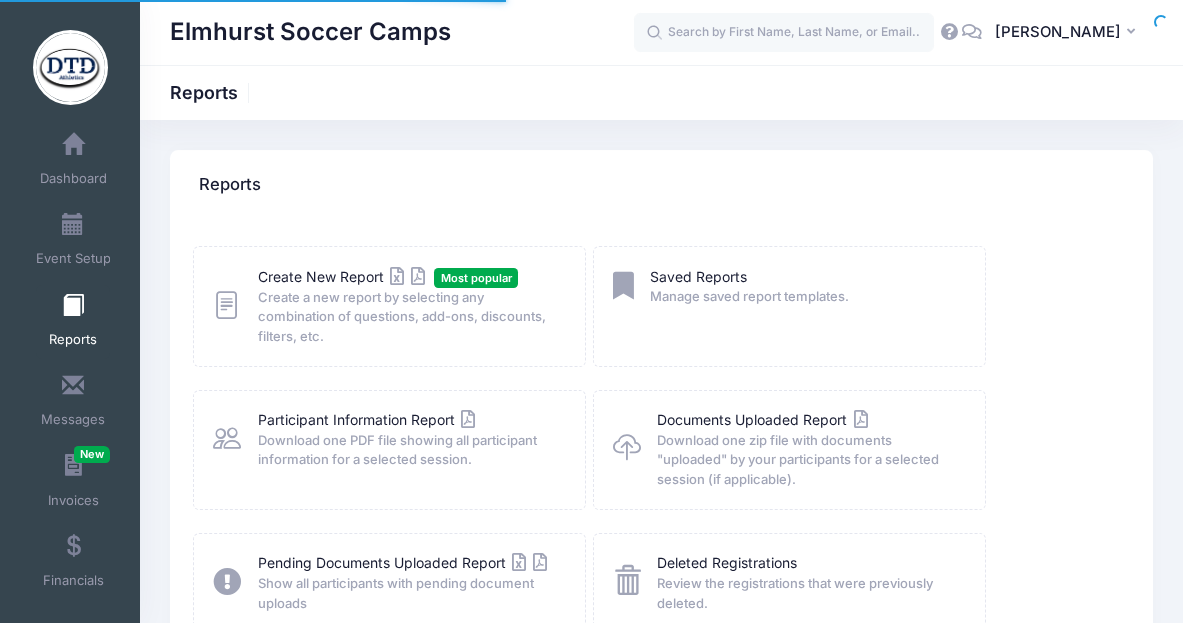 scroll, scrollTop: 0, scrollLeft: 0, axis: both 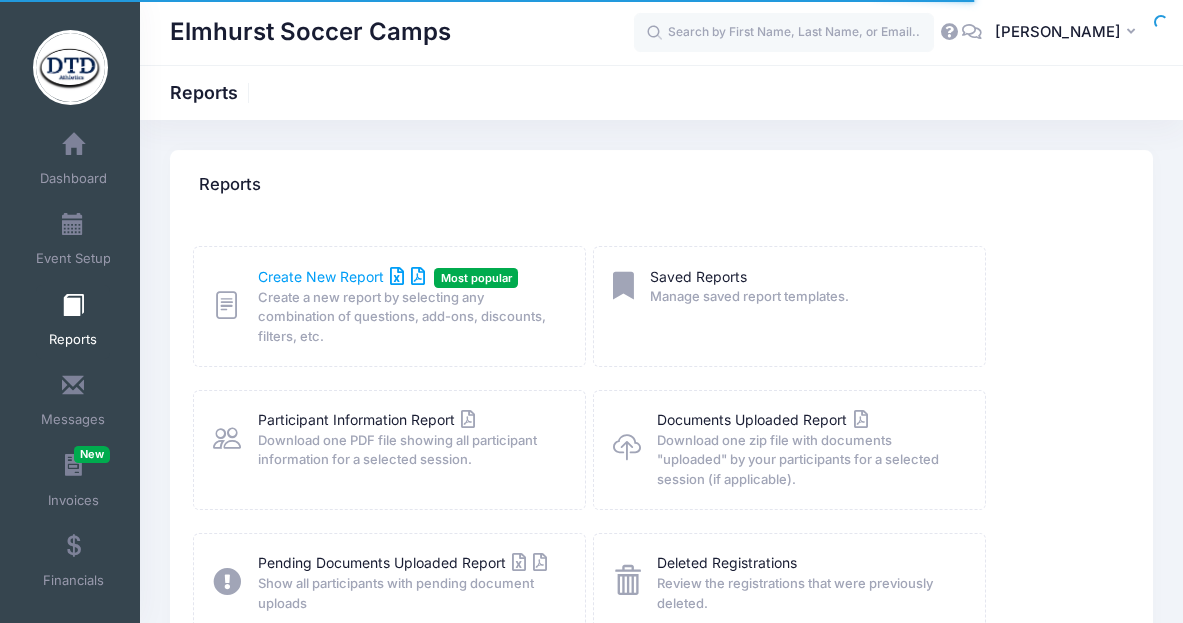 click on "Create New Report" at bounding box center [341, 276] 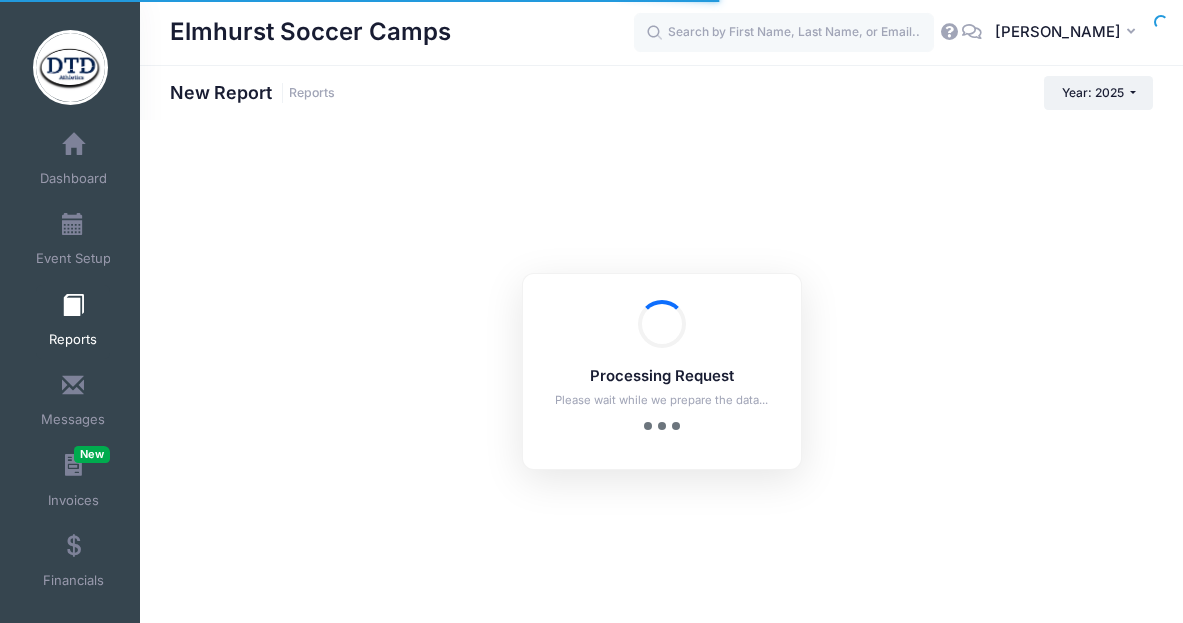 scroll, scrollTop: 0, scrollLeft: 0, axis: both 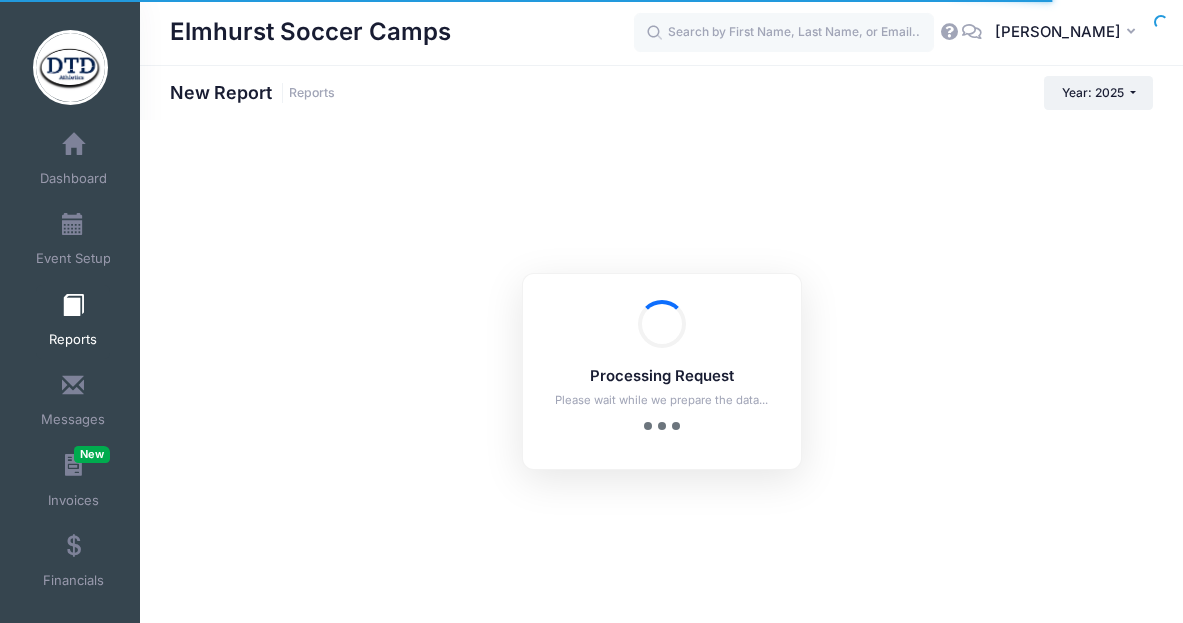 checkbox on "true" 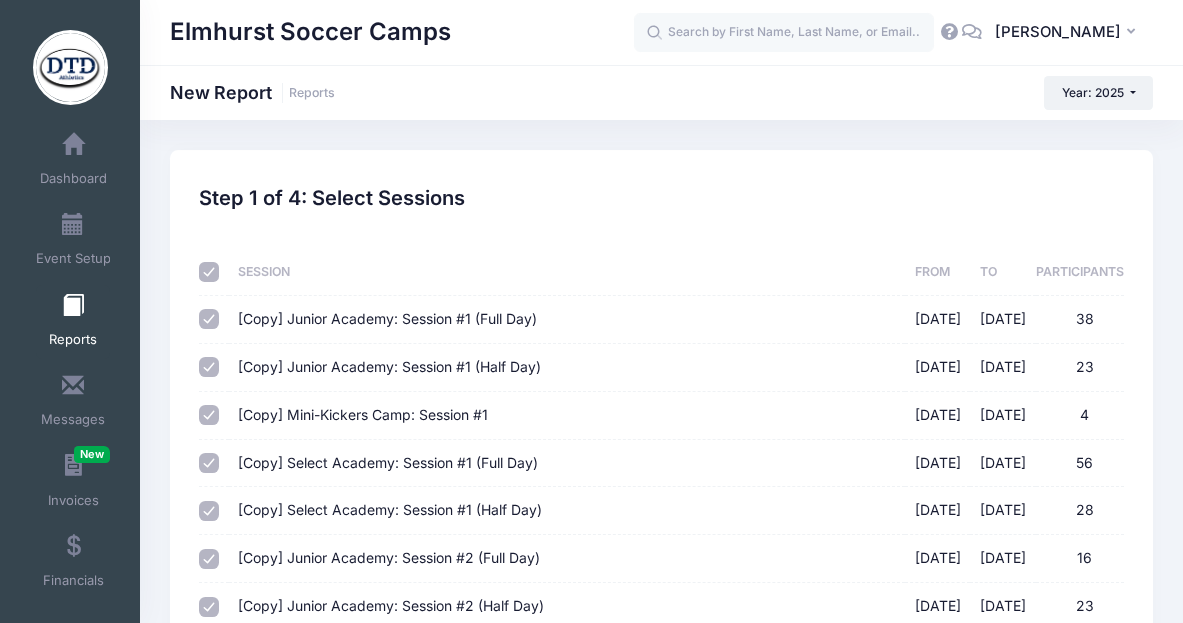 click at bounding box center (209, 272) 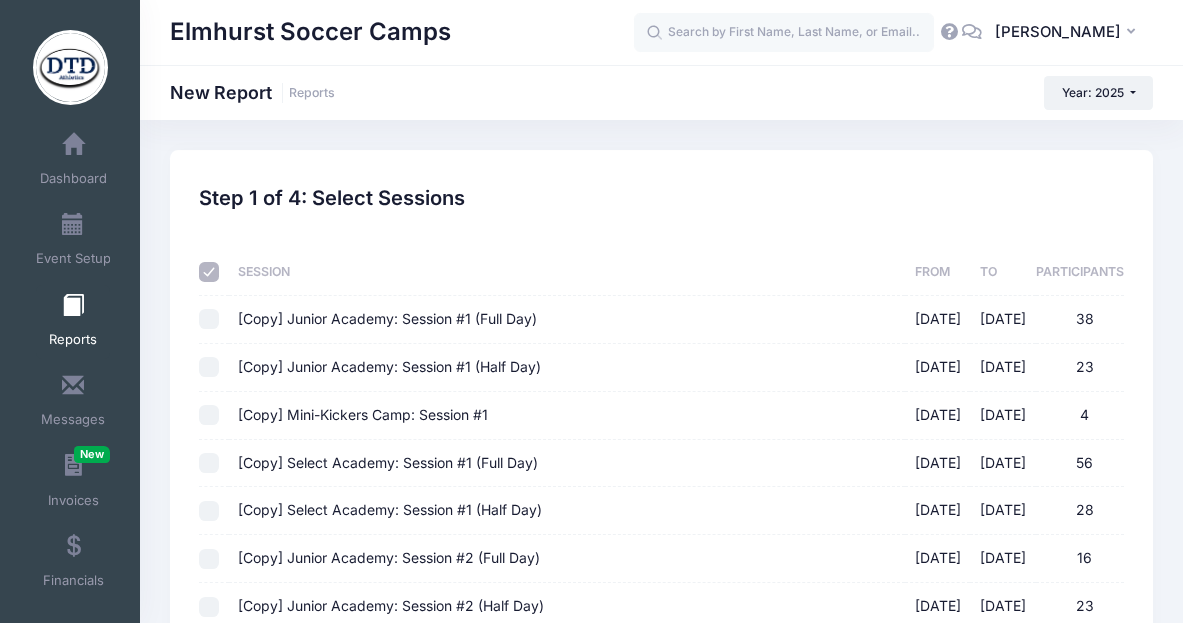 checkbox on "false" 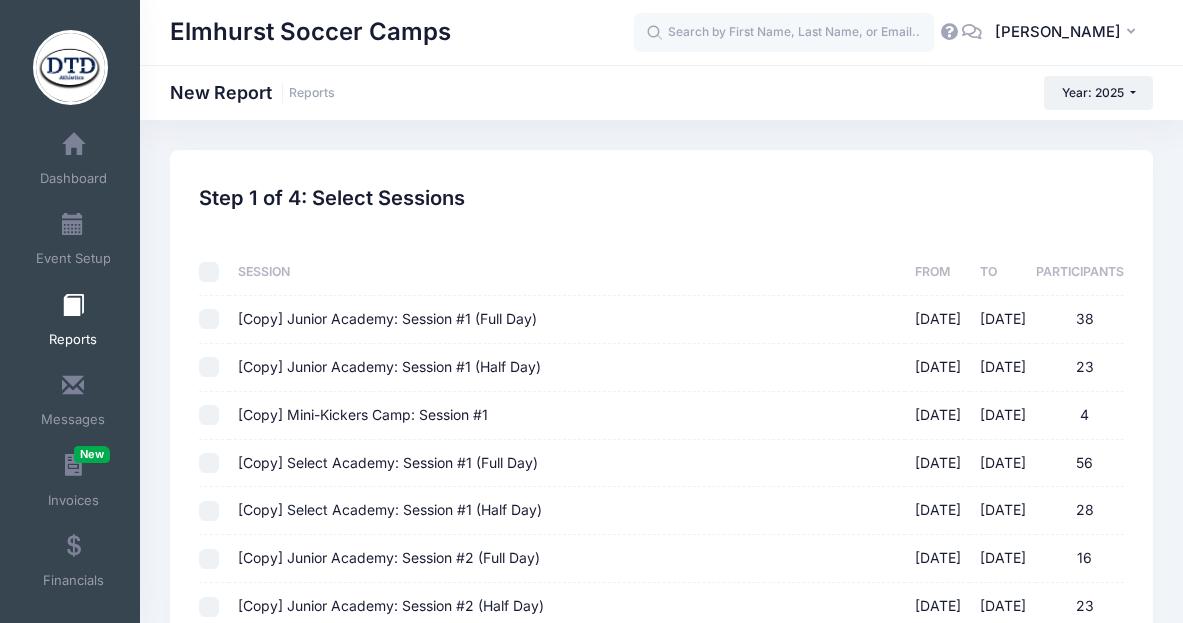 checkbox on "false" 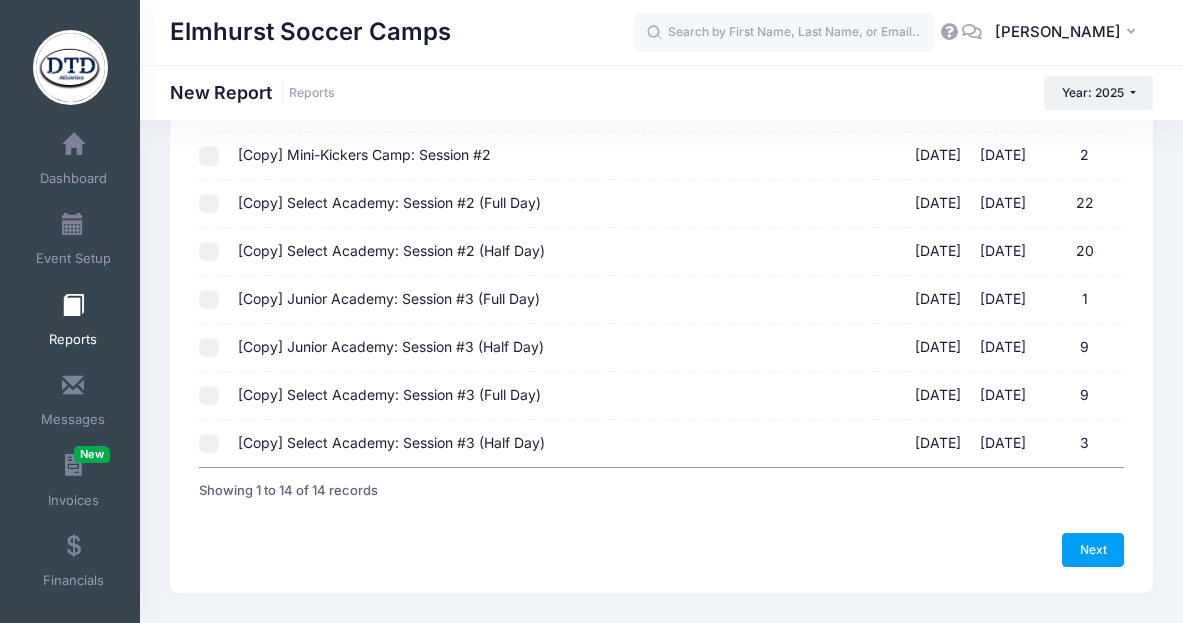 scroll, scrollTop: 545, scrollLeft: 0, axis: vertical 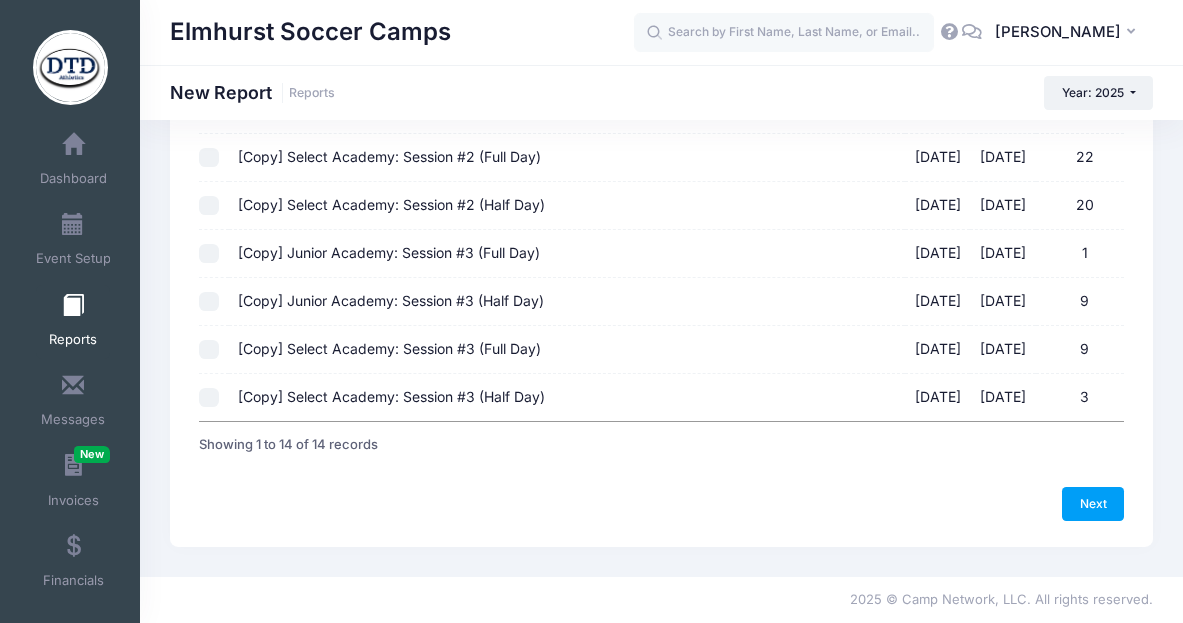 click on "[Copy] Select Academy: Session #3 (Half Day) 07/21/2025 - 07/25/2025  3" at bounding box center (209, 398) 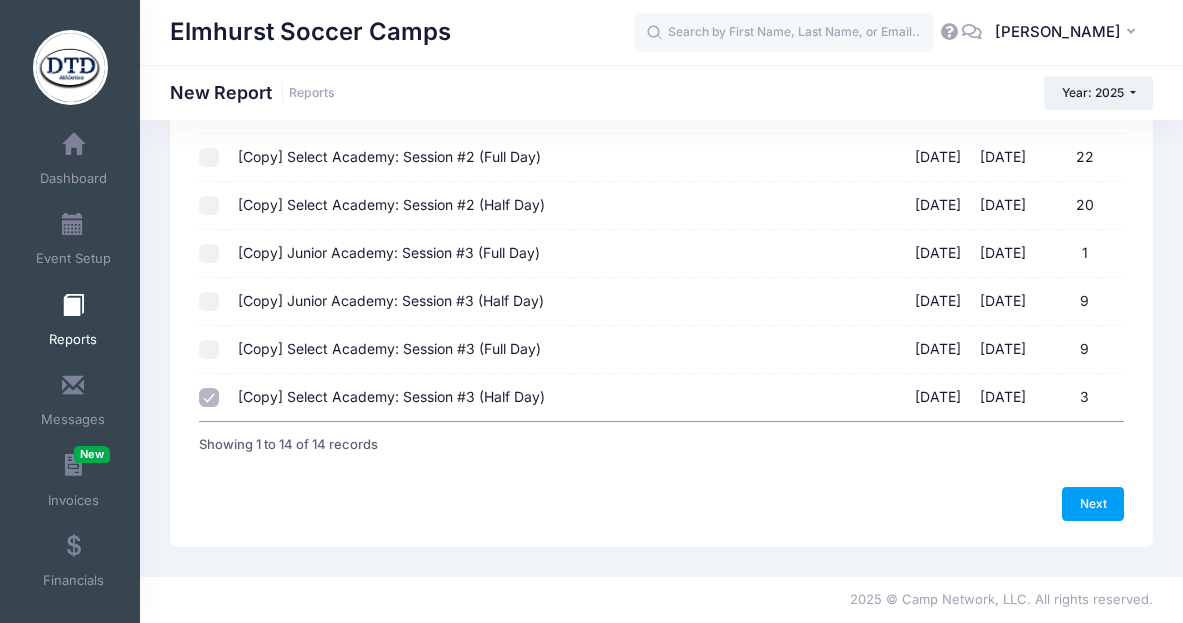 click on "[Copy] Select Academy: Session #3 (Full Day) 07/21/2025 - 07/25/2025  9" at bounding box center (209, 350) 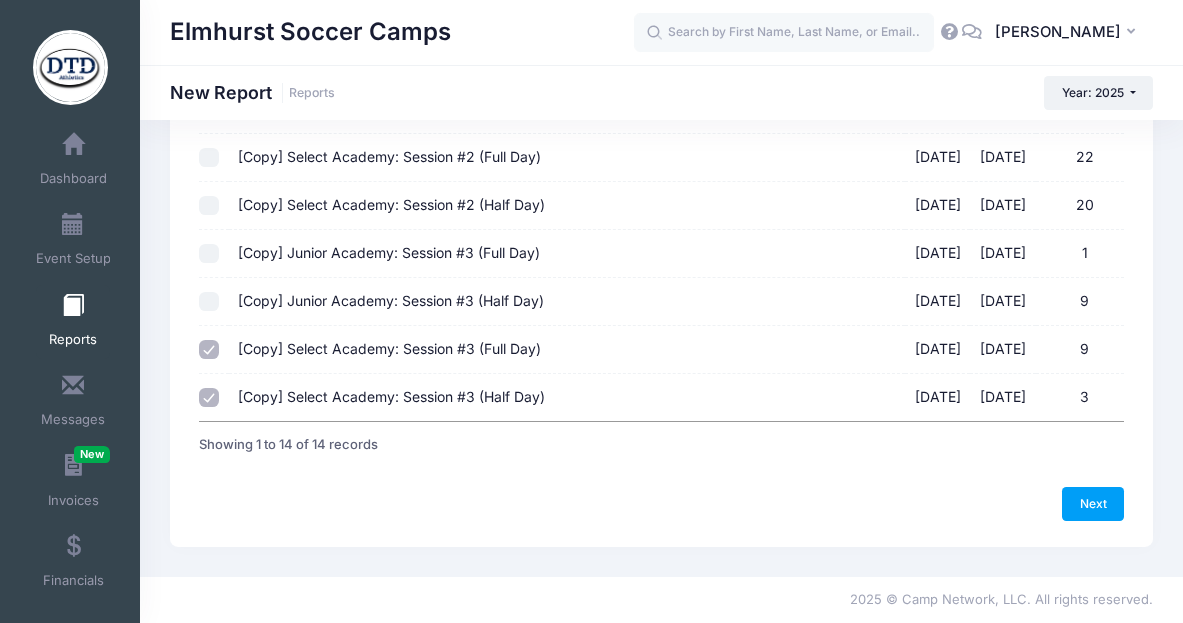 click on "[Copy] Junior Academy: Session #3 (Half Day) 07/21/2025 - 07/25/2025  9" at bounding box center (209, 302) 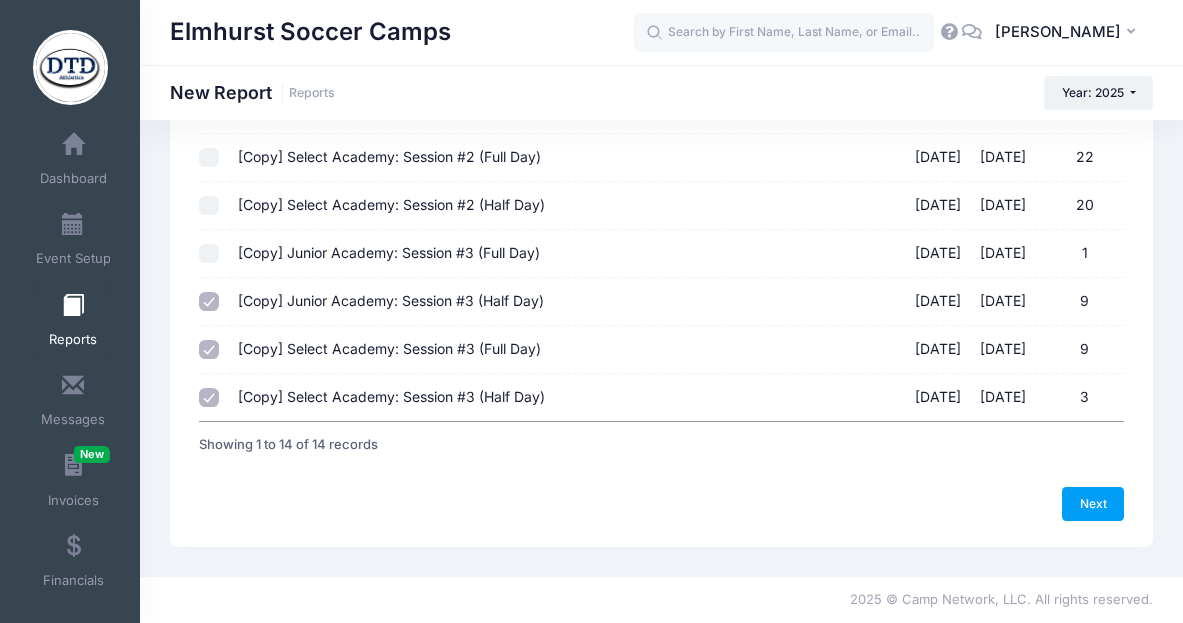 click on "[Copy] Junior Academy: Session #3 (Full Day) 07/21/2025 - 07/25/2025  1" at bounding box center (209, 254) 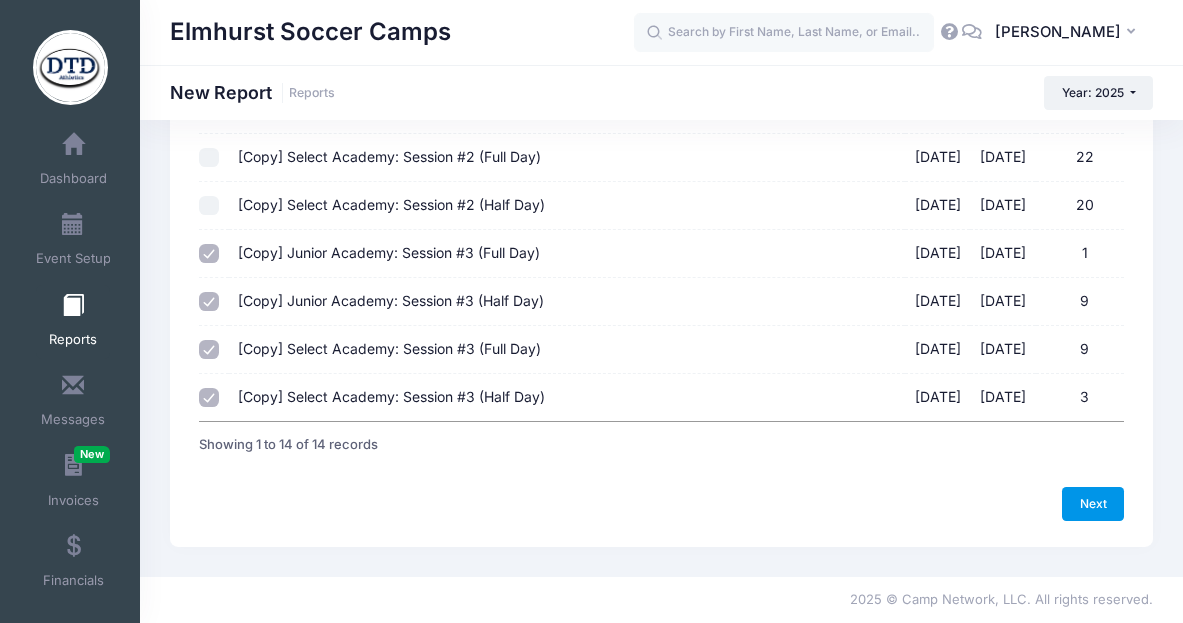 click on "Next" at bounding box center [1093, 504] 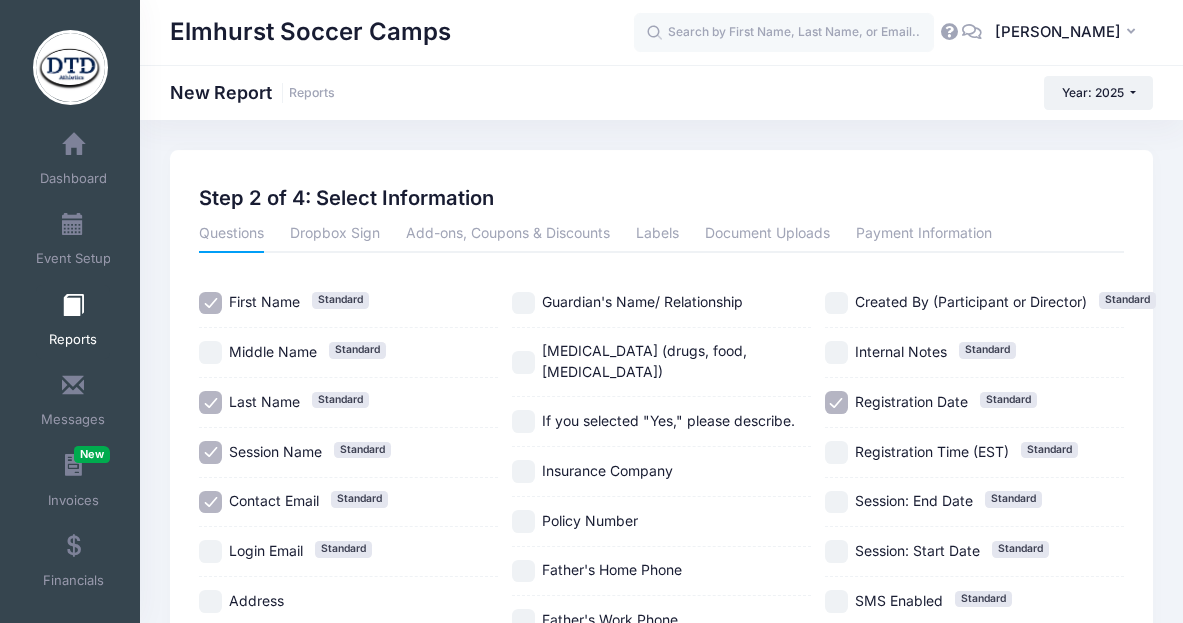 click on "Contact Email Standard" at bounding box center (210, 502) 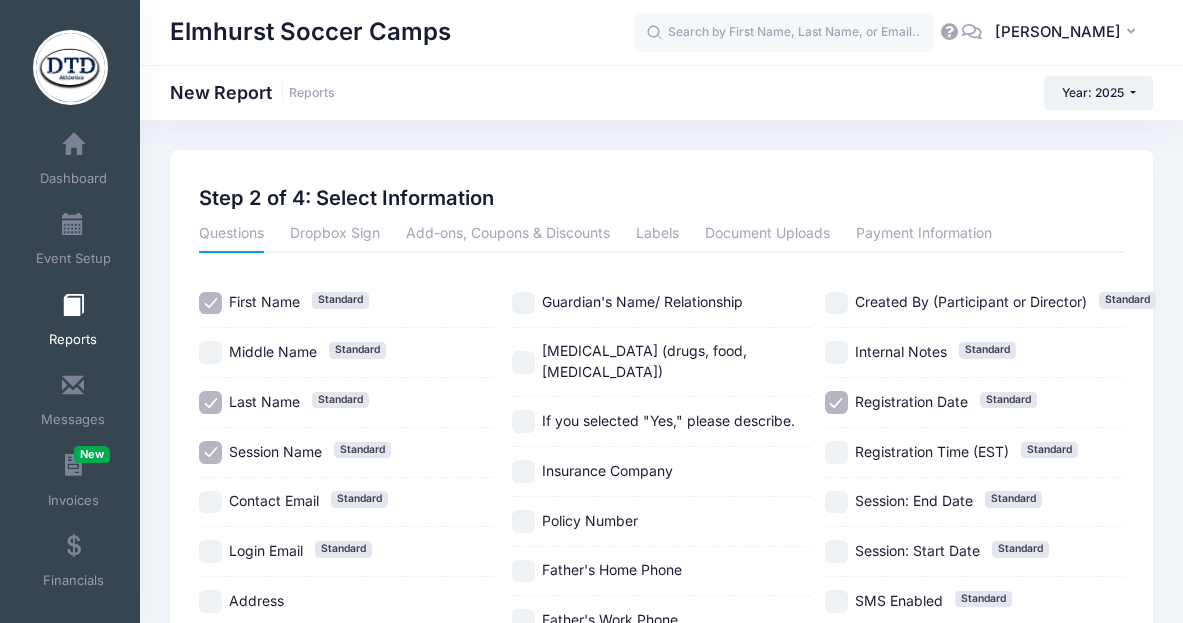 click on "Registration Date Standard" at bounding box center (836, 402) 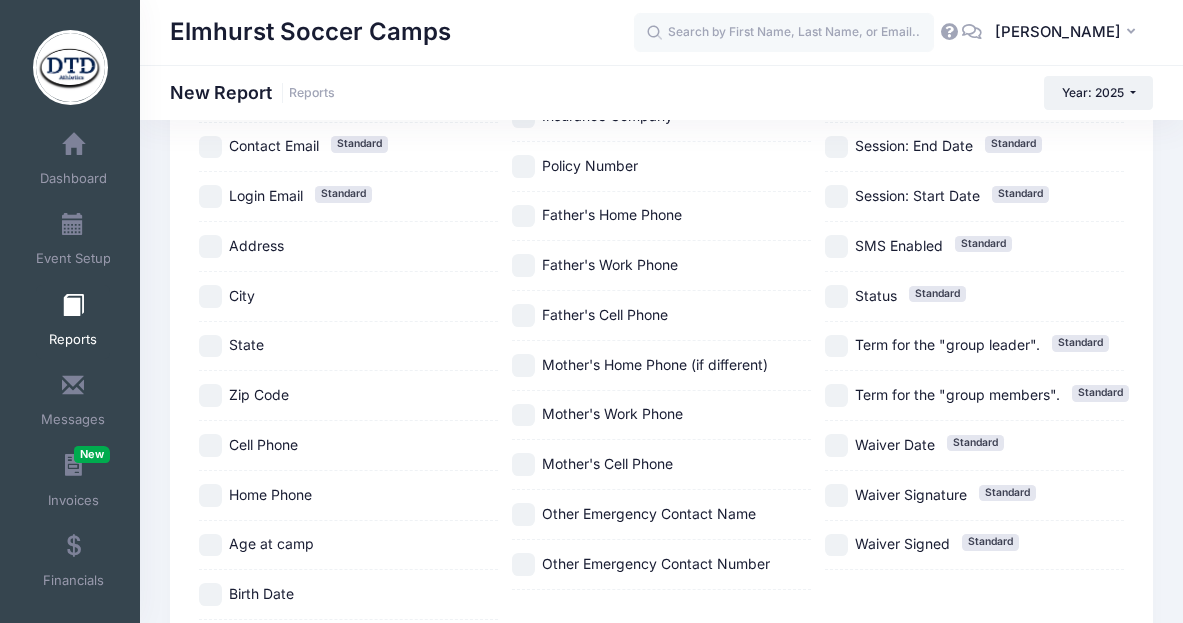 scroll, scrollTop: 369, scrollLeft: 0, axis: vertical 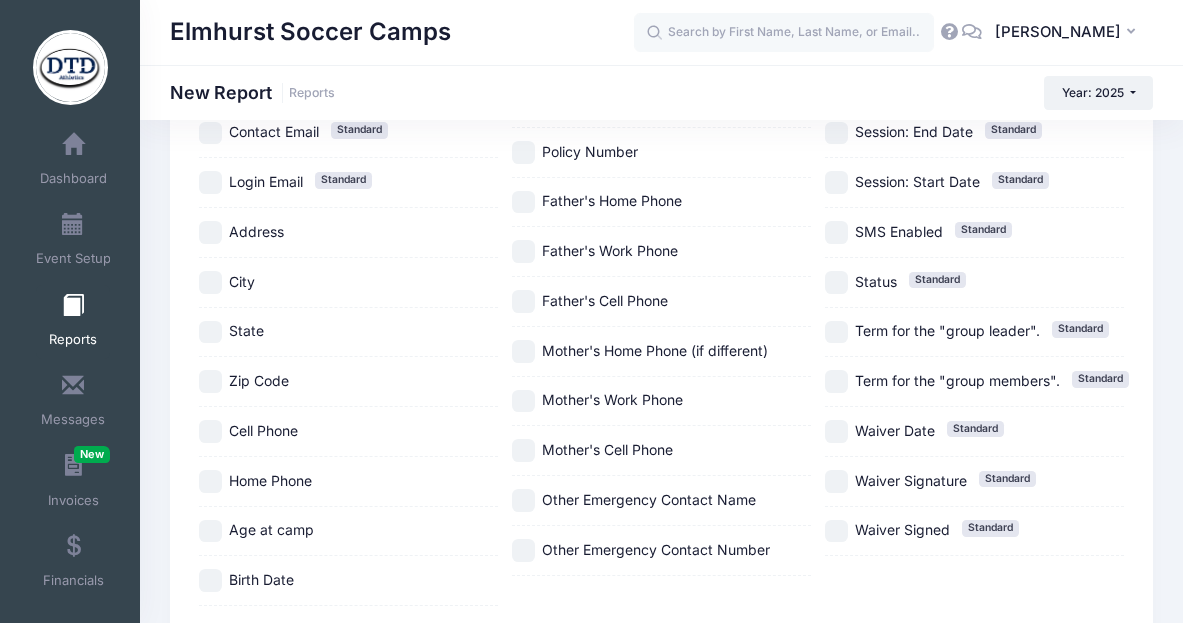 click on "Age at camp" at bounding box center (210, 531) 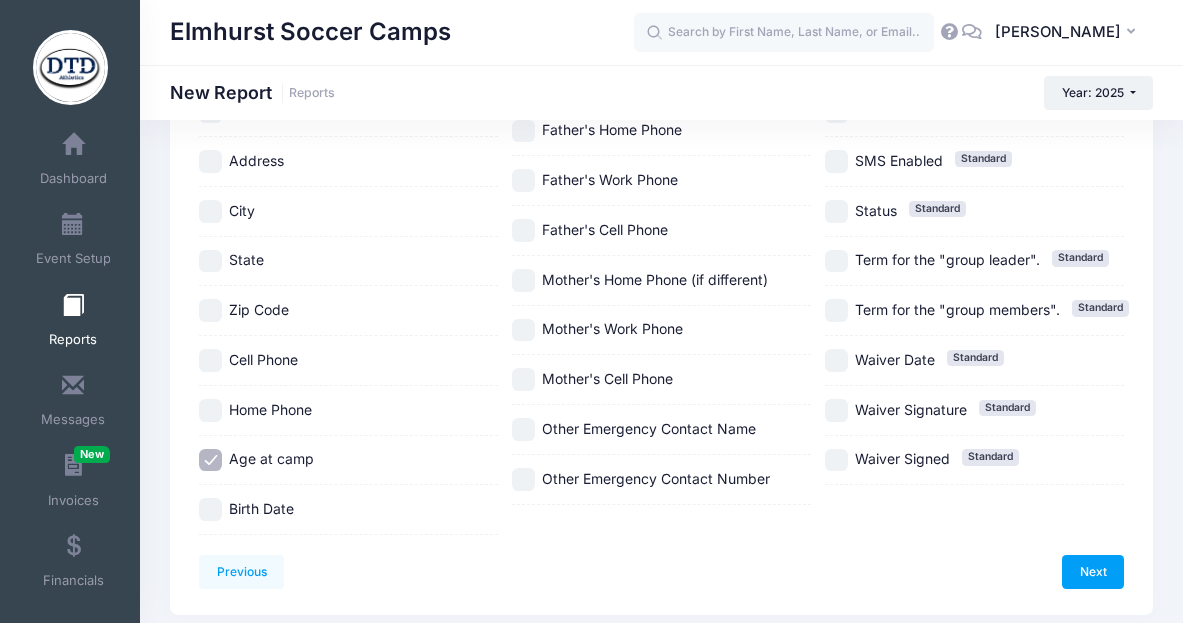 scroll, scrollTop: 507, scrollLeft: 0, axis: vertical 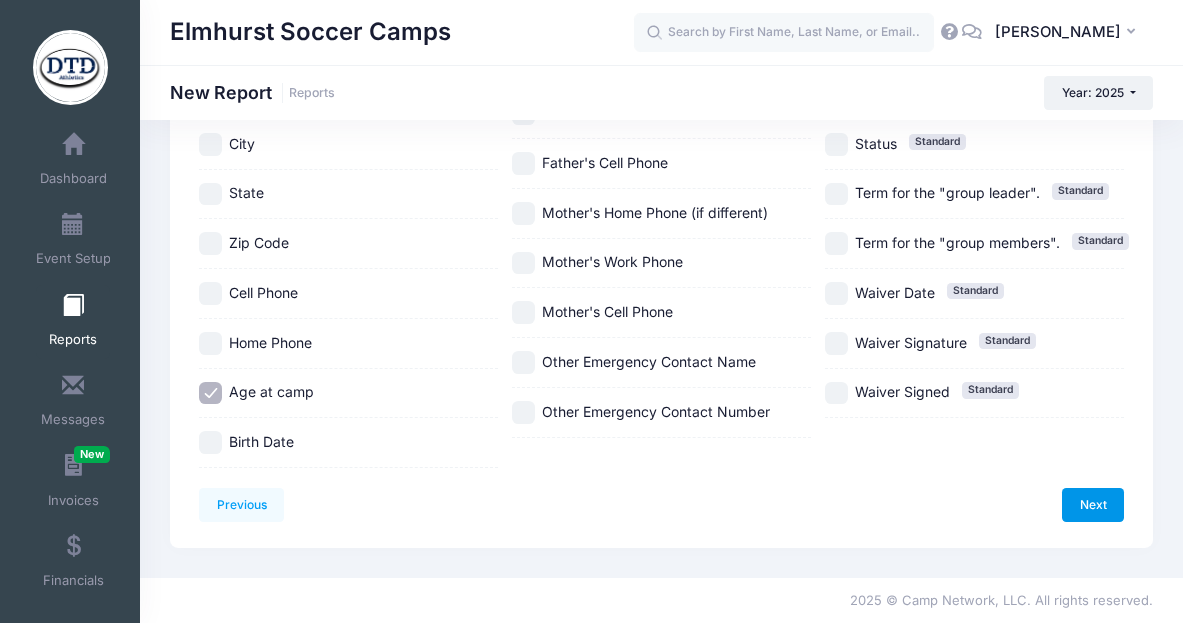 click on "Next" at bounding box center (1093, 505) 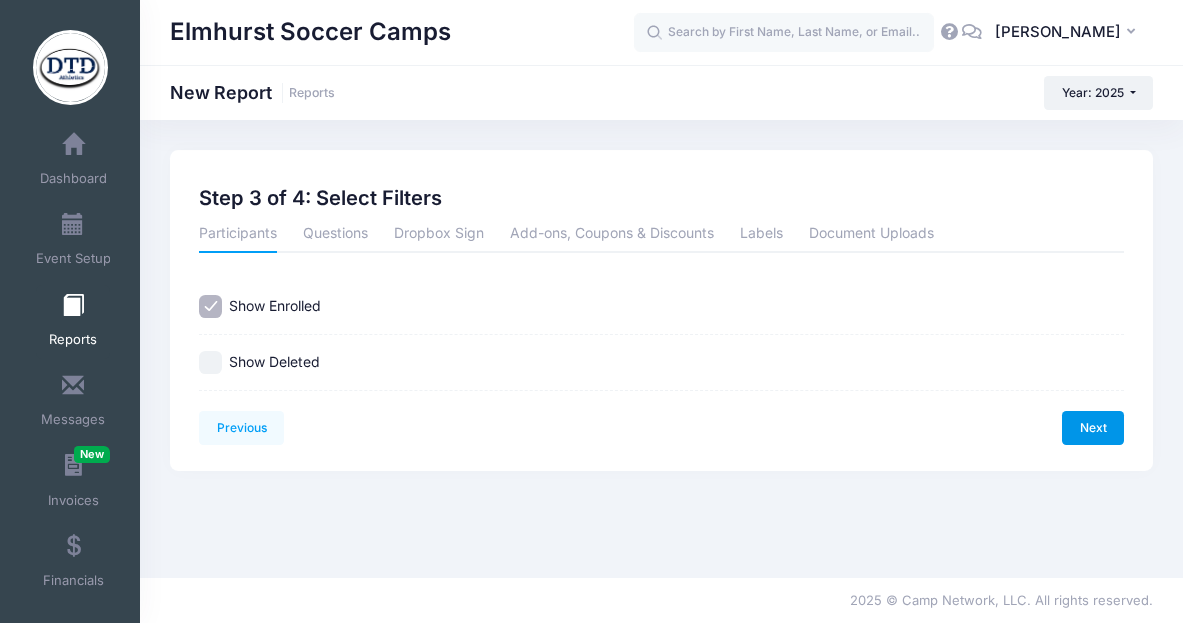 click on "Next" at bounding box center (1093, 428) 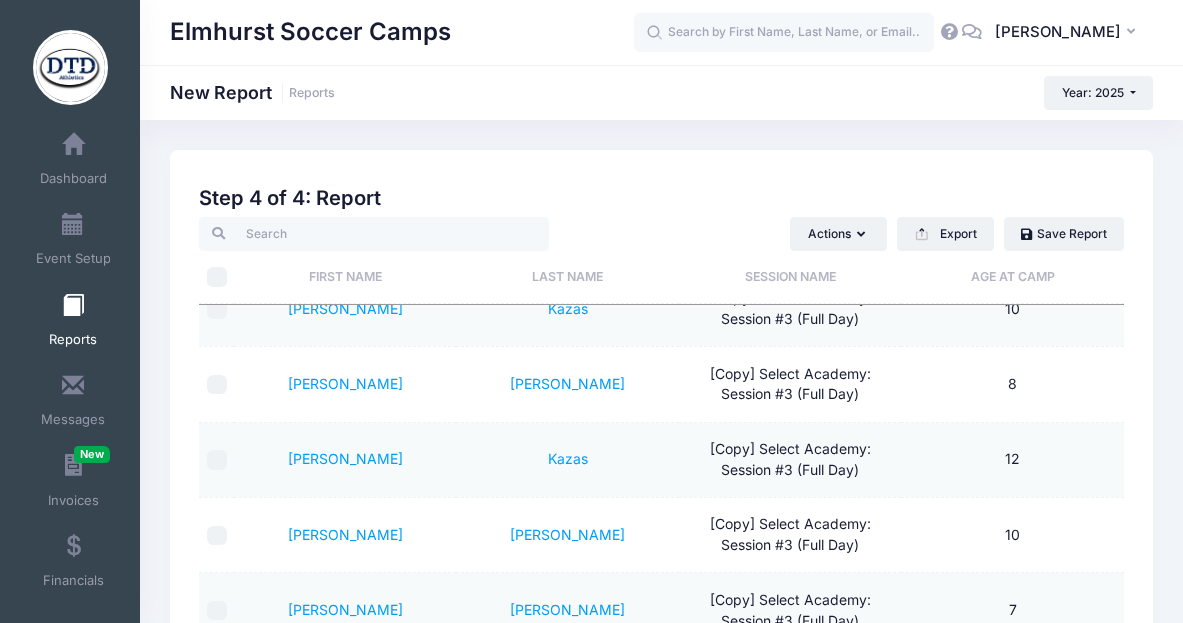 scroll, scrollTop: 944, scrollLeft: 0, axis: vertical 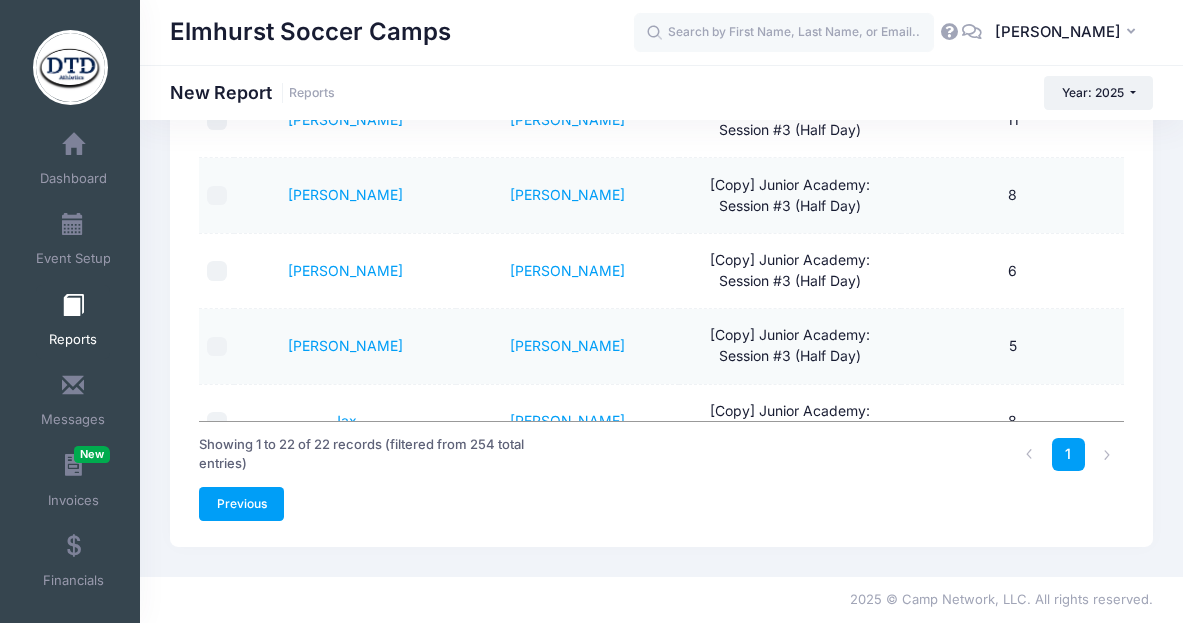 click on "Previous" at bounding box center (241, 504) 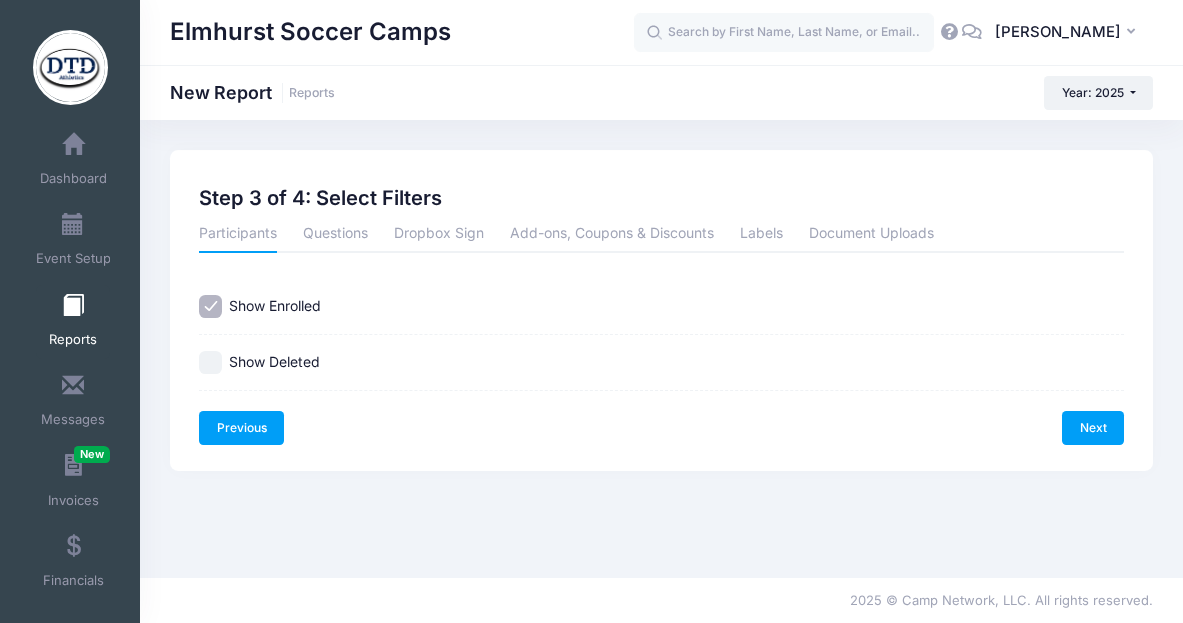 click on "Previous" at bounding box center (241, 428) 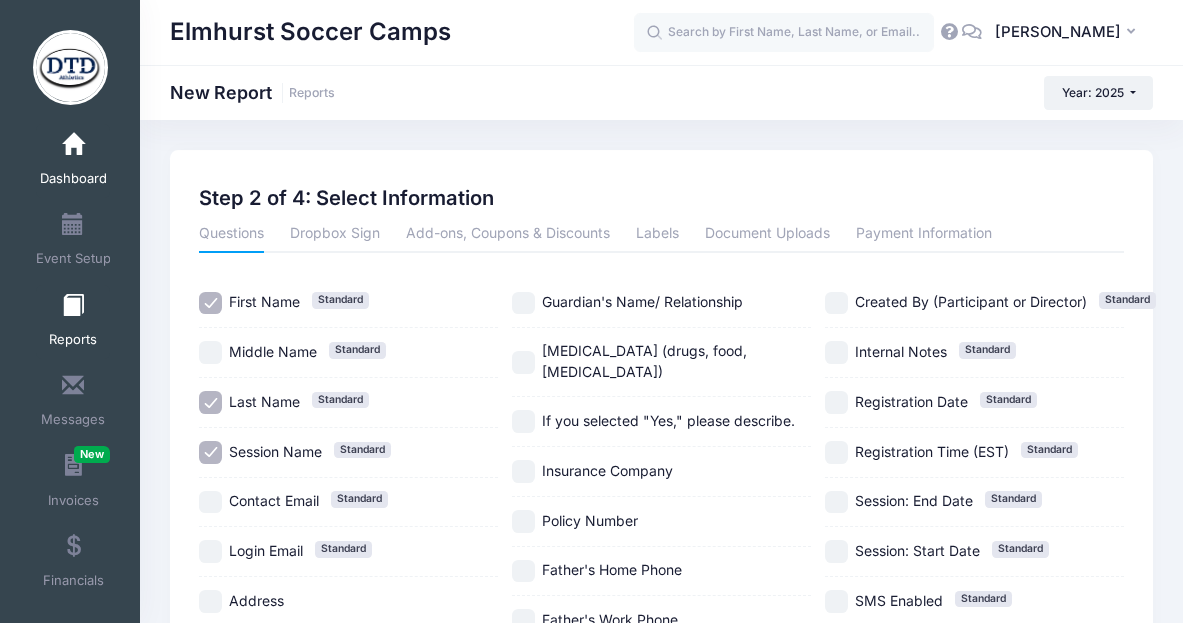 click on "Dashboard" at bounding box center [73, 179] 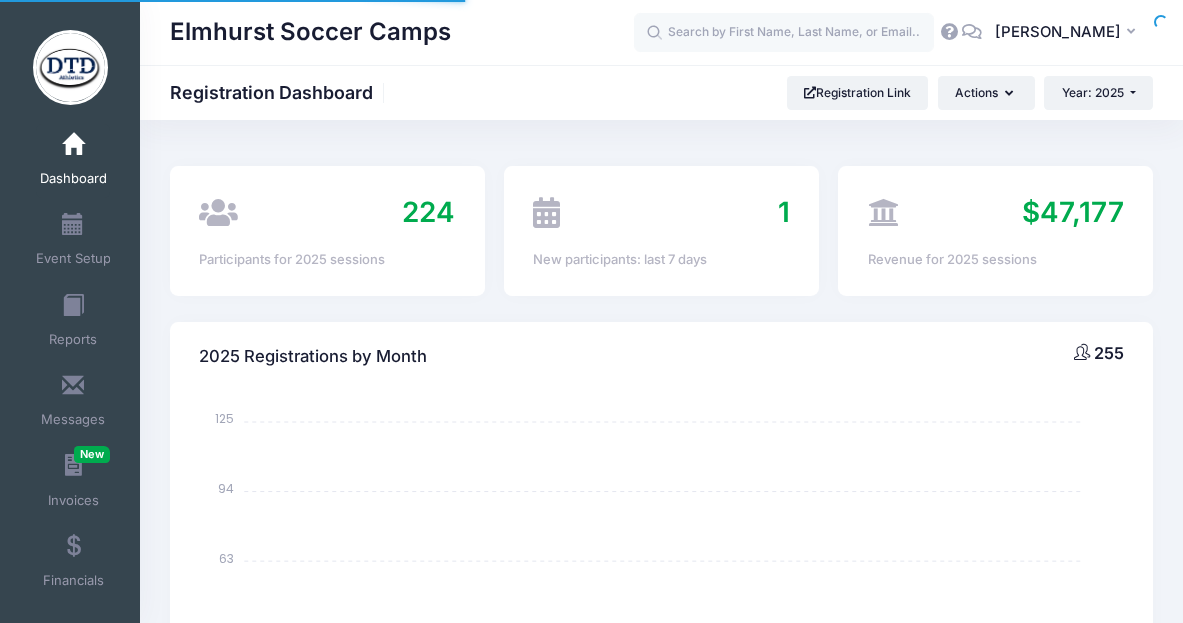 select 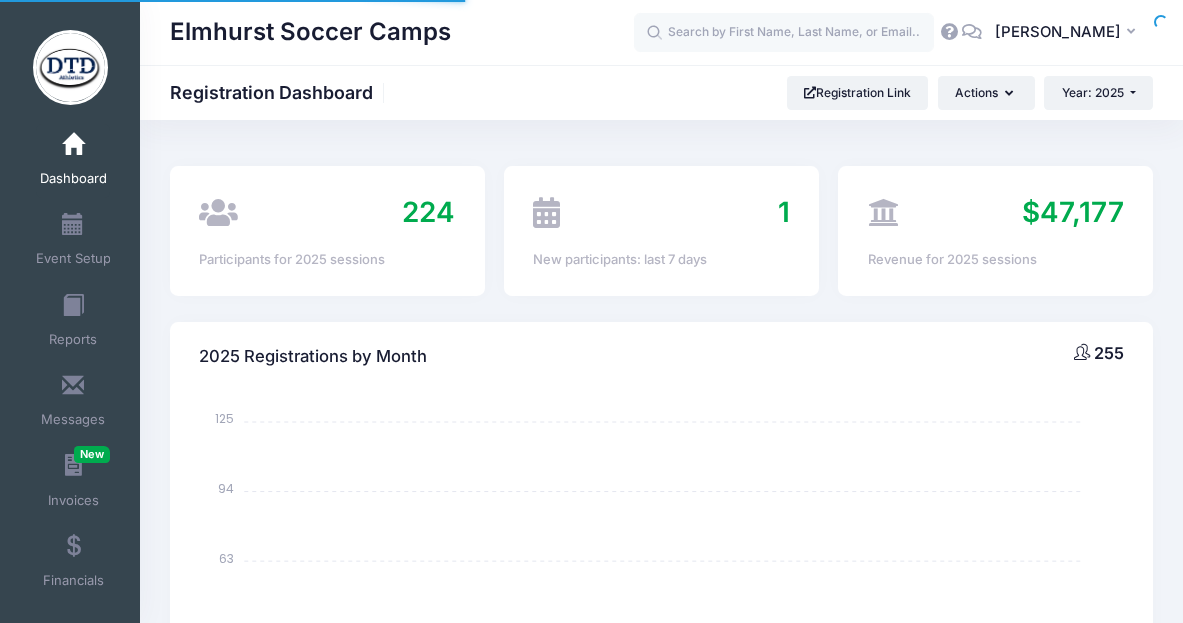 scroll, scrollTop: 0, scrollLeft: 0, axis: both 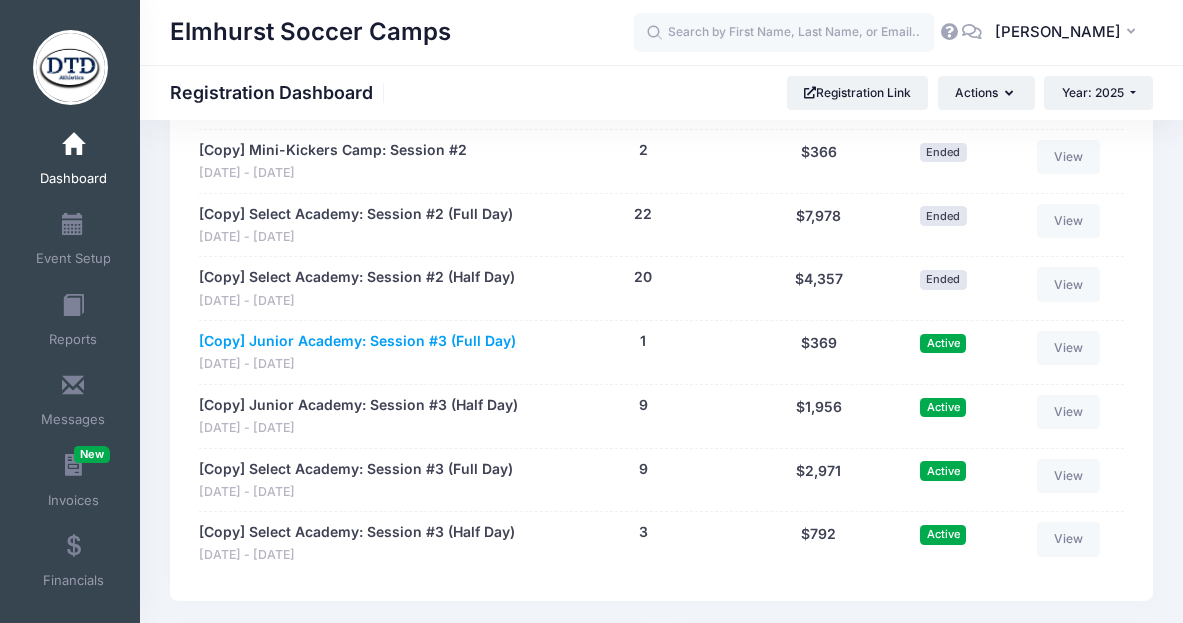 click on "[Copy] Junior Academy: Session #3 (Full Day)" at bounding box center [357, 341] 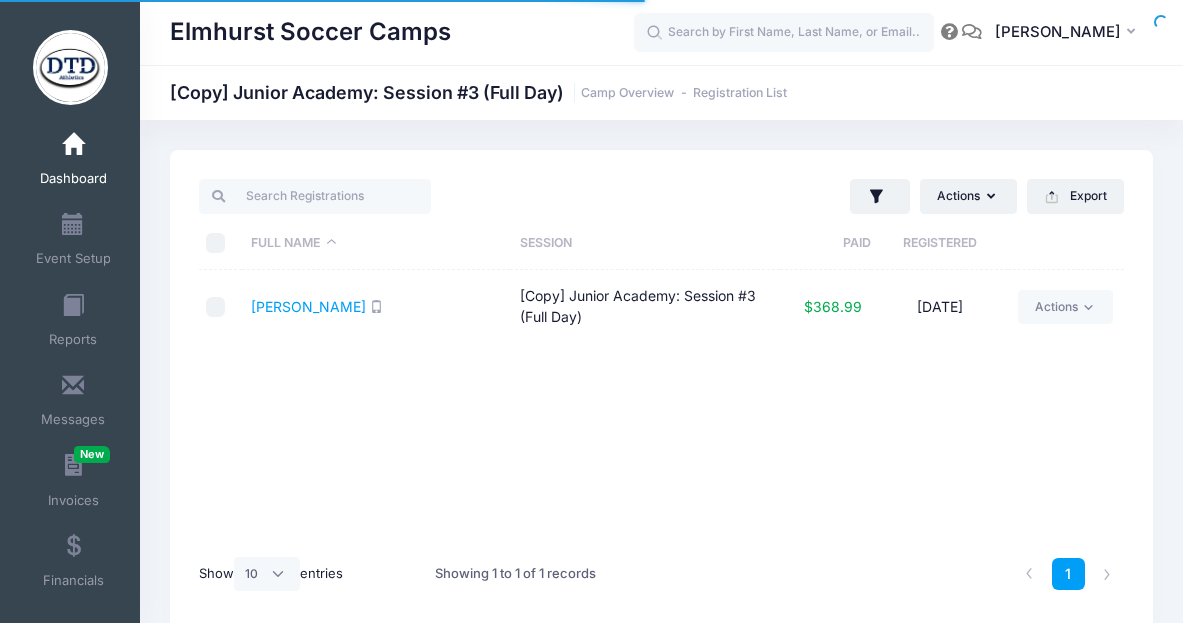 select on "10" 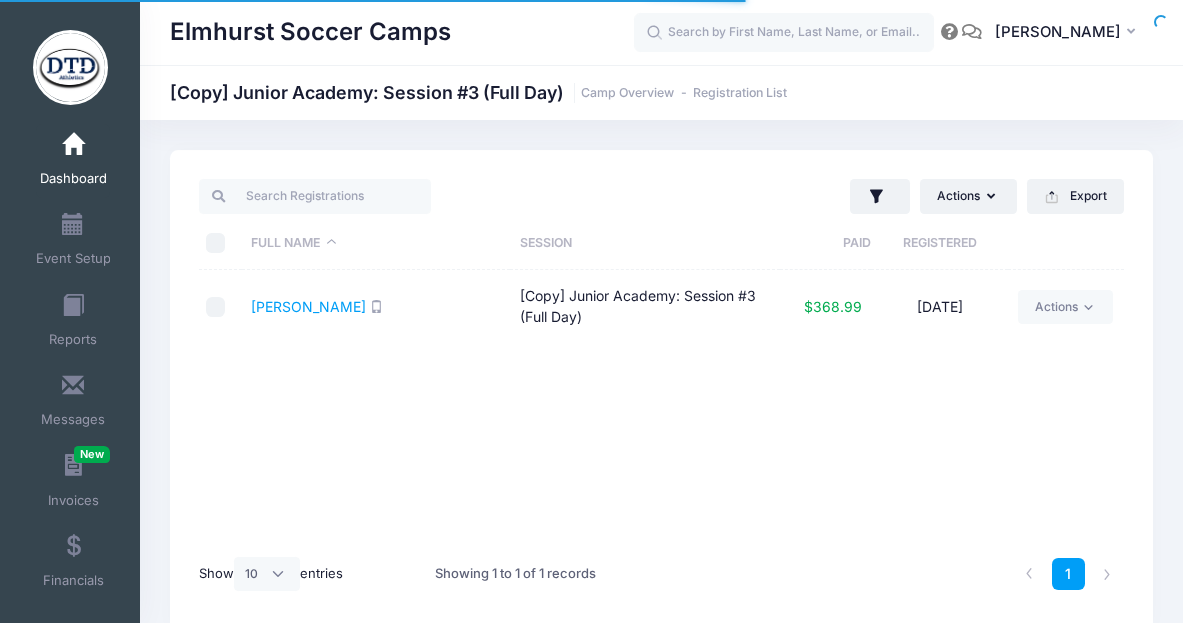 scroll, scrollTop: 0, scrollLeft: 0, axis: both 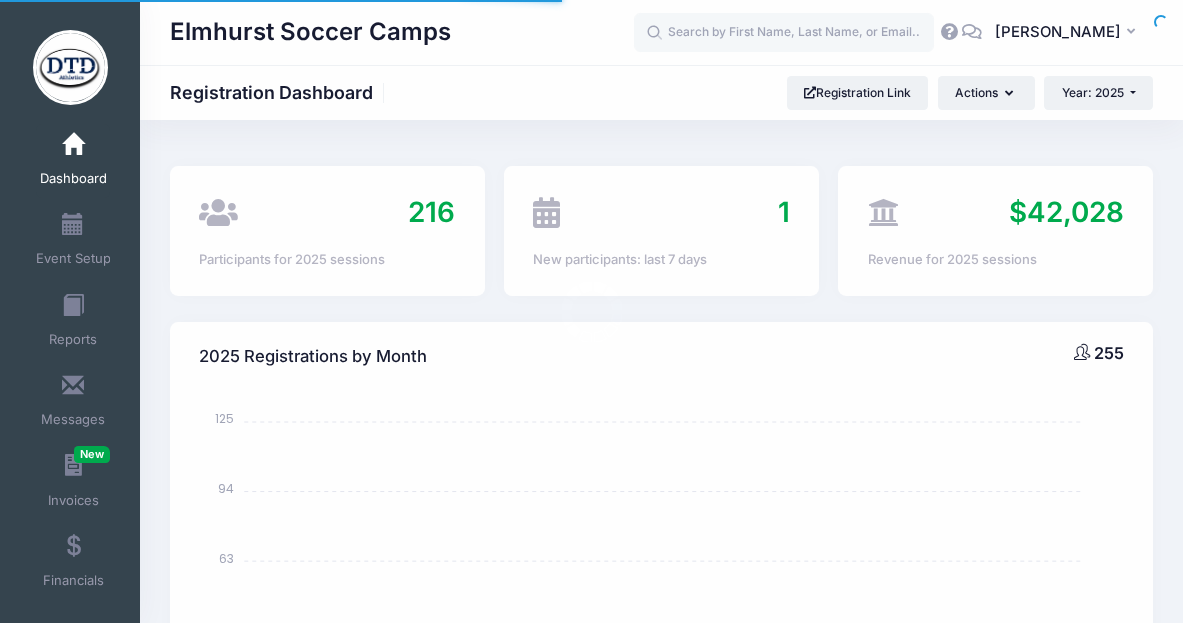 select 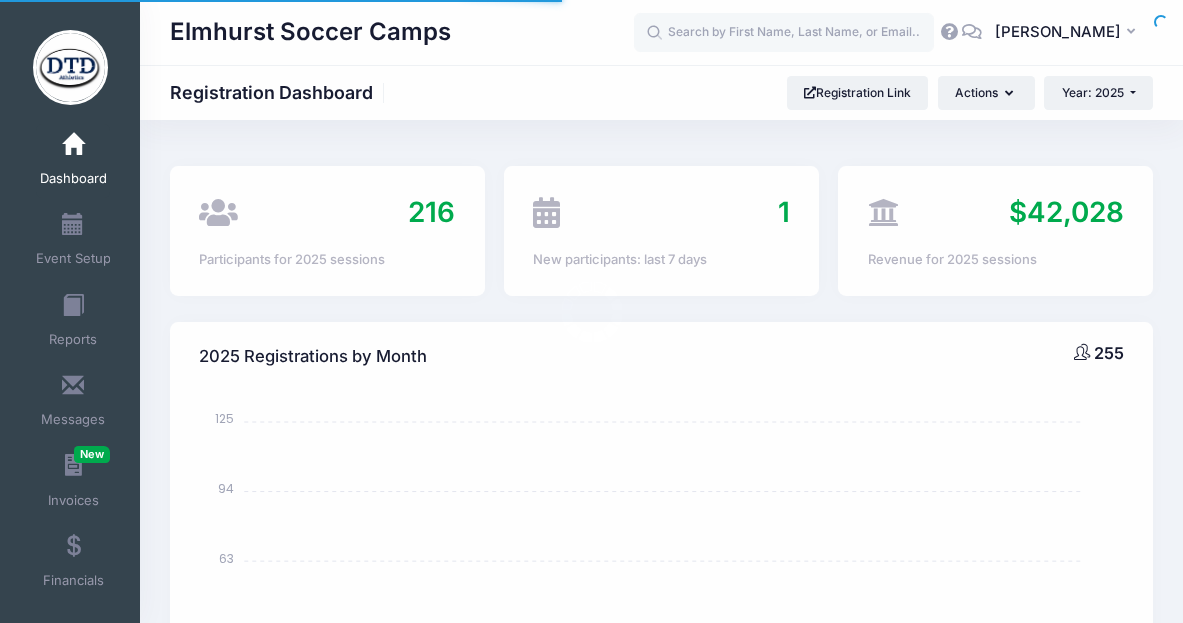 scroll, scrollTop: 2076, scrollLeft: 0, axis: vertical 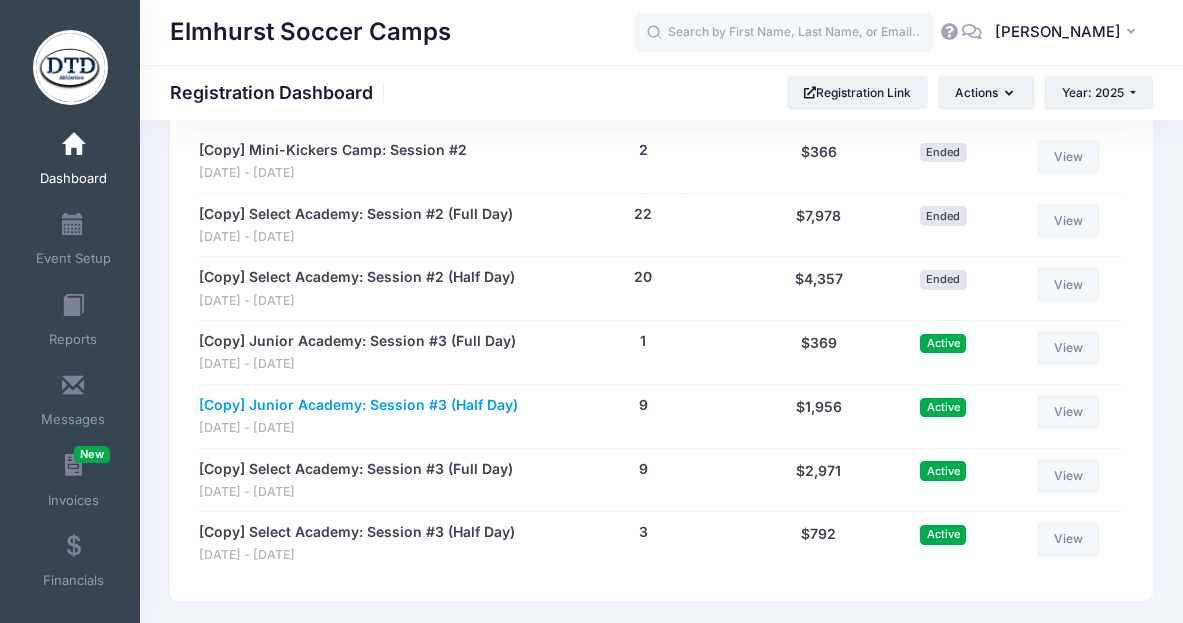 click on "[Copy] Junior Academy: Session #3 (Half Day)" at bounding box center [358, 405] 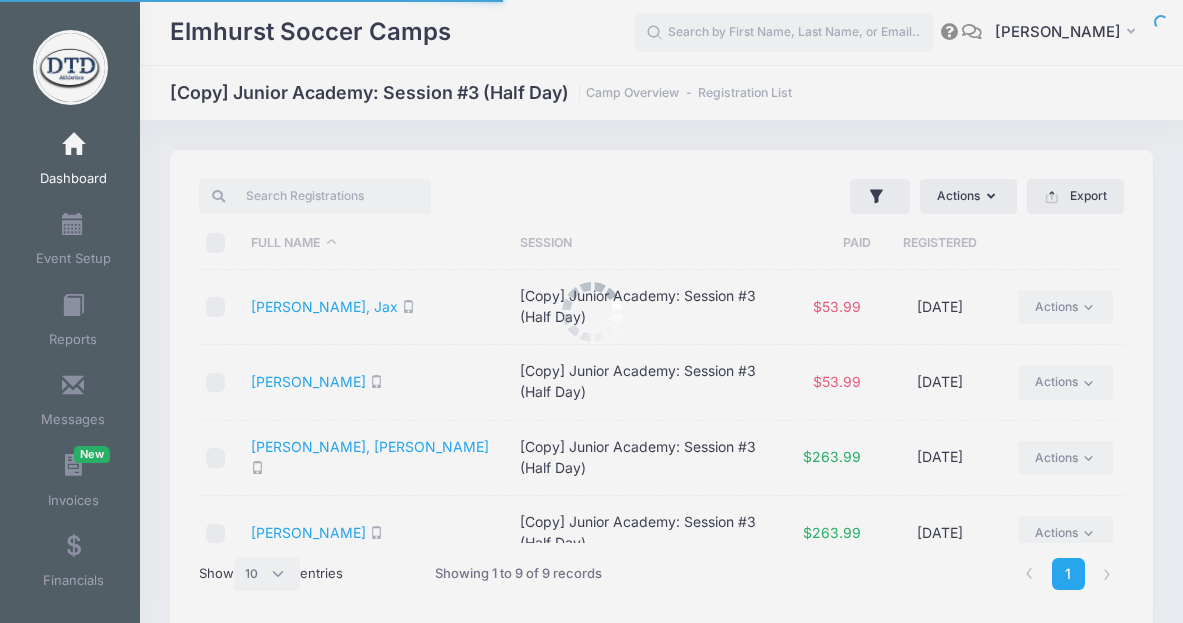 select on "10" 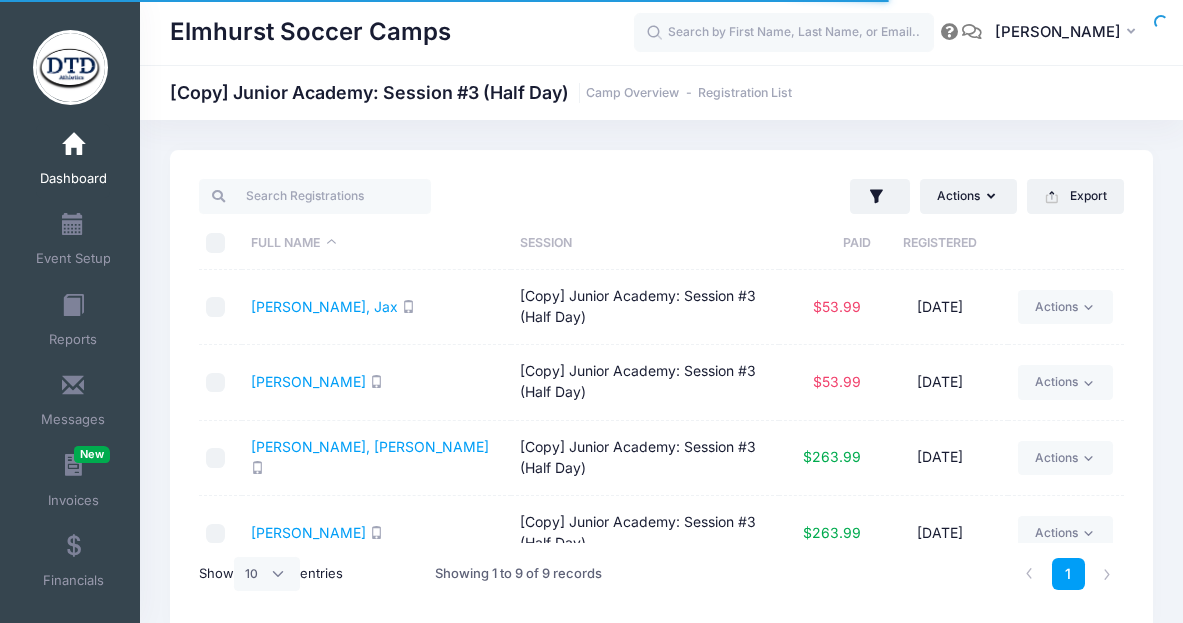 scroll, scrollTop: 0, scrollLeft: 0, axis: both 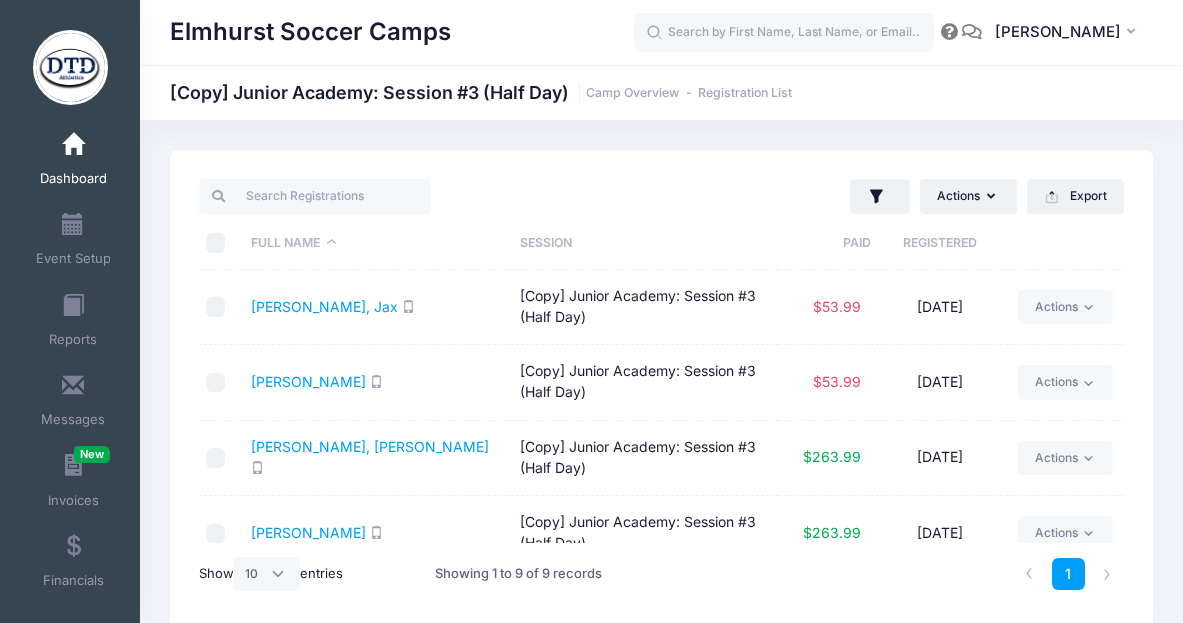 click at bounding box center [216, 307] 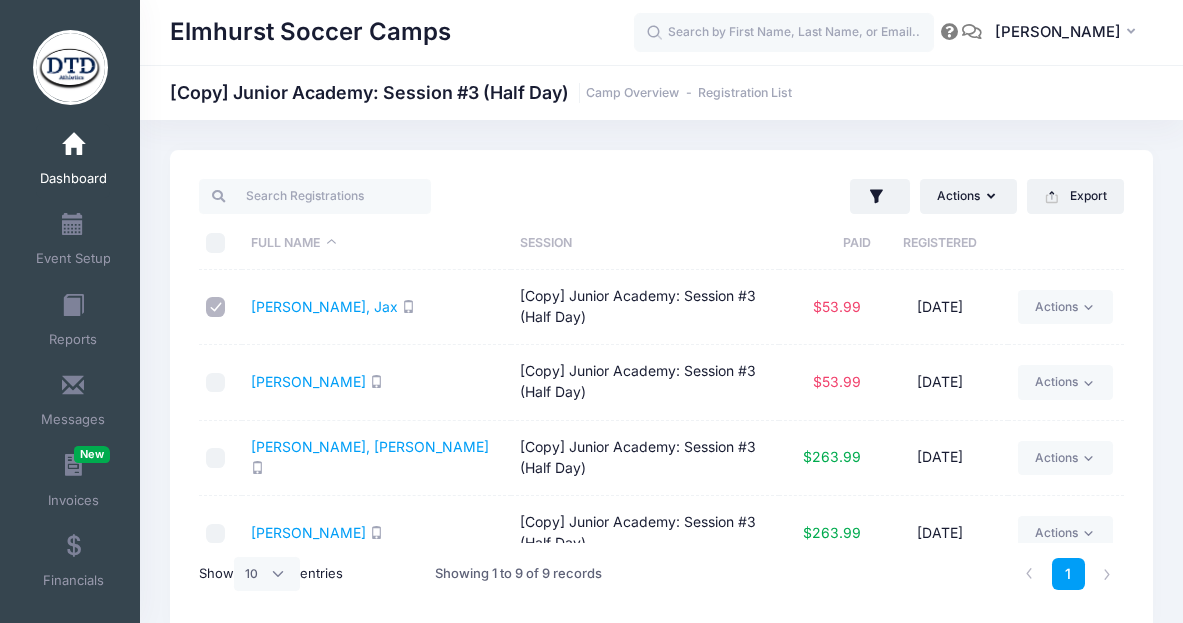 click at bounding box center (216, 383) 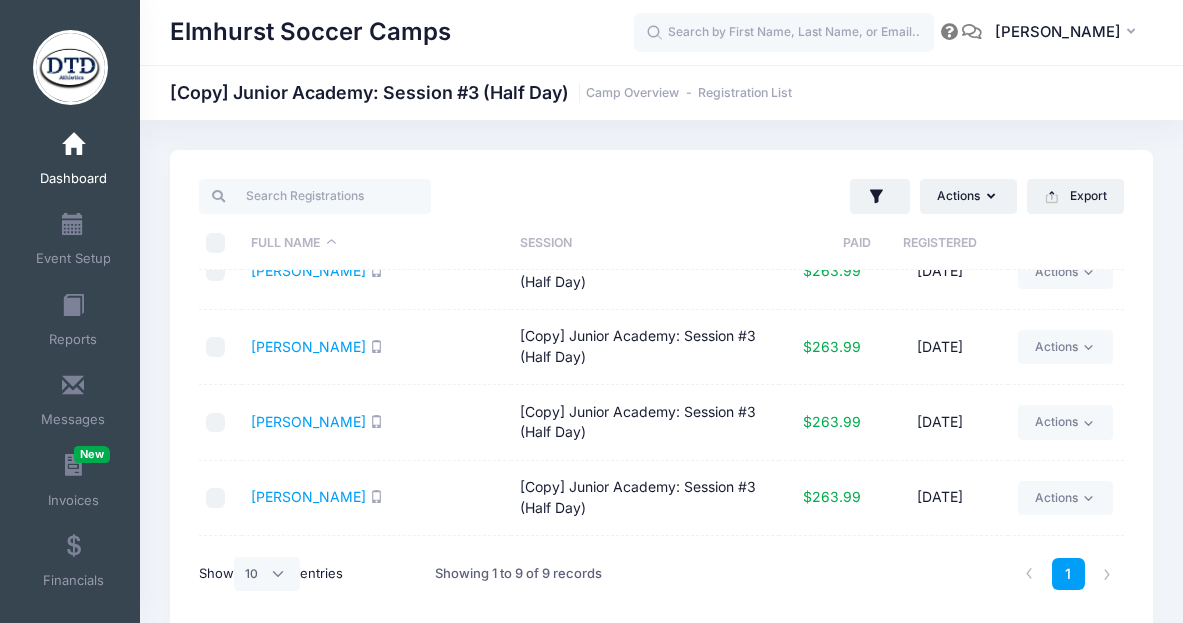 scroll, scrollTop: 404, scrollLeft: 0, axis: vertical 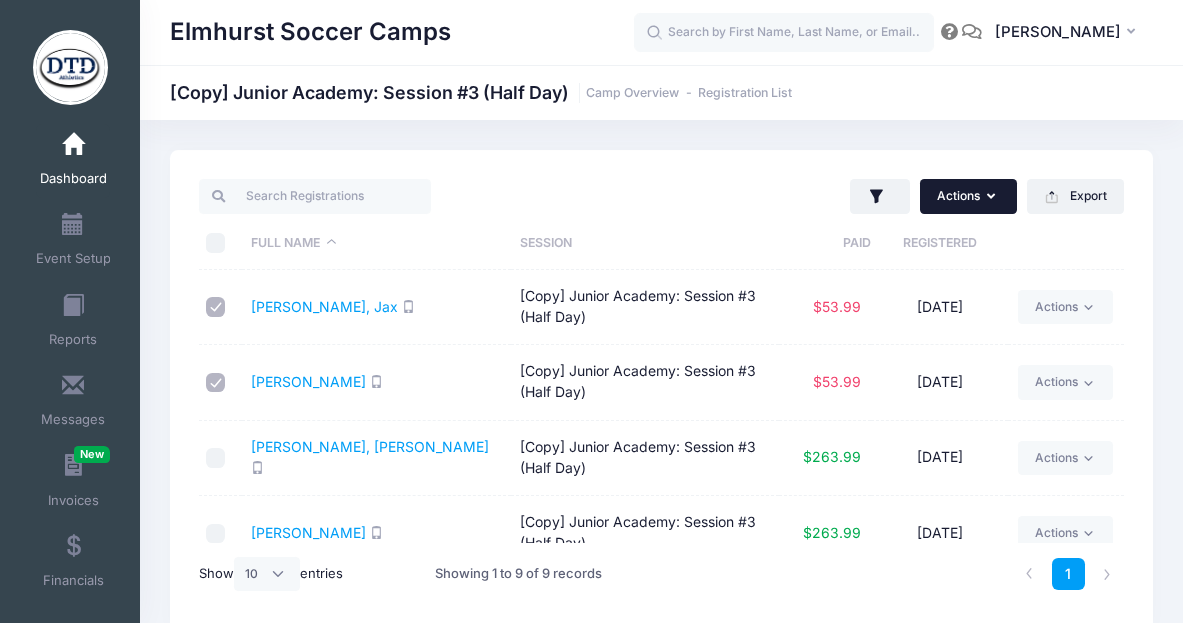 click at bounding box center [993, 197] 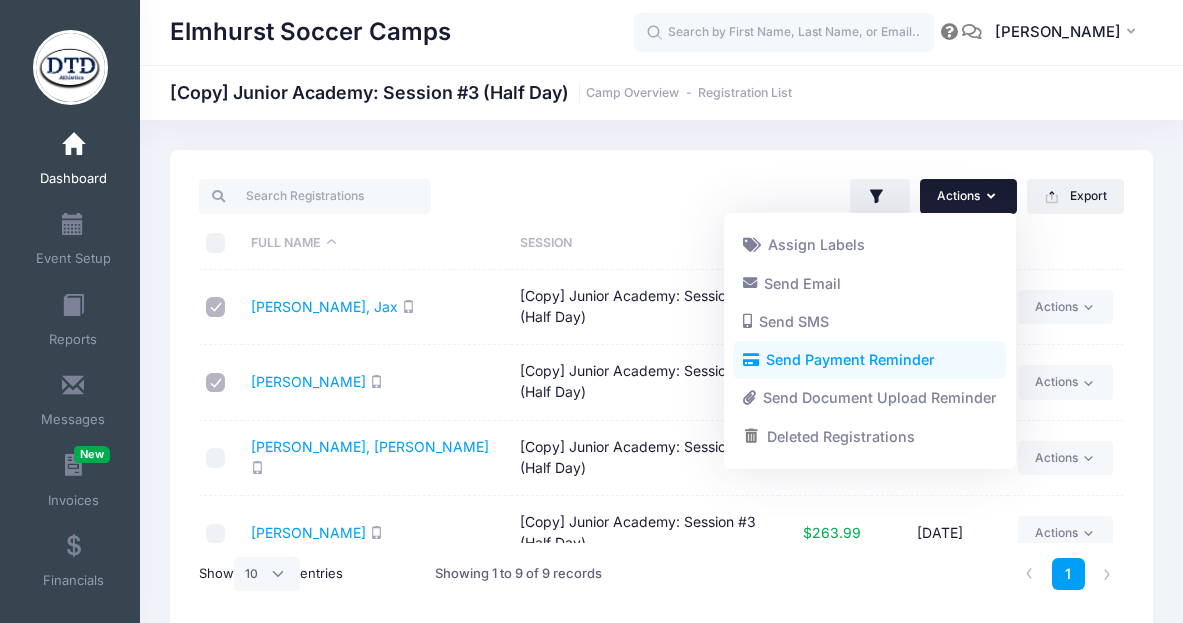click on "Send Payment Reminder" at bounding box center [869, 360] 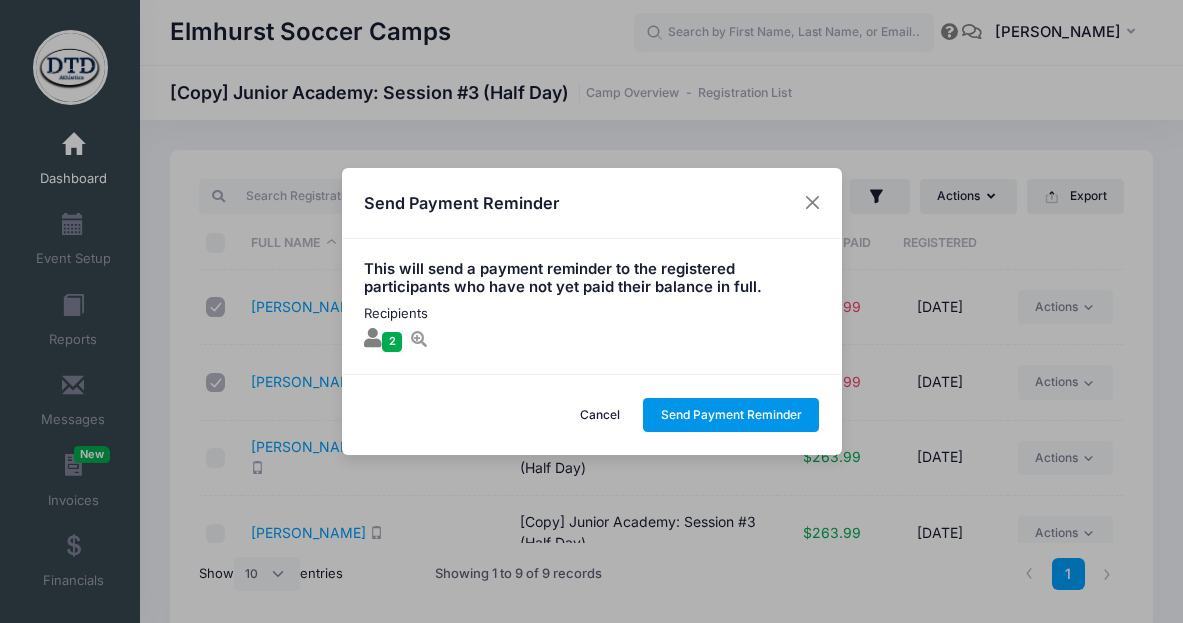 click on "Send Payment Reminder" at bounding box center [731, 415] 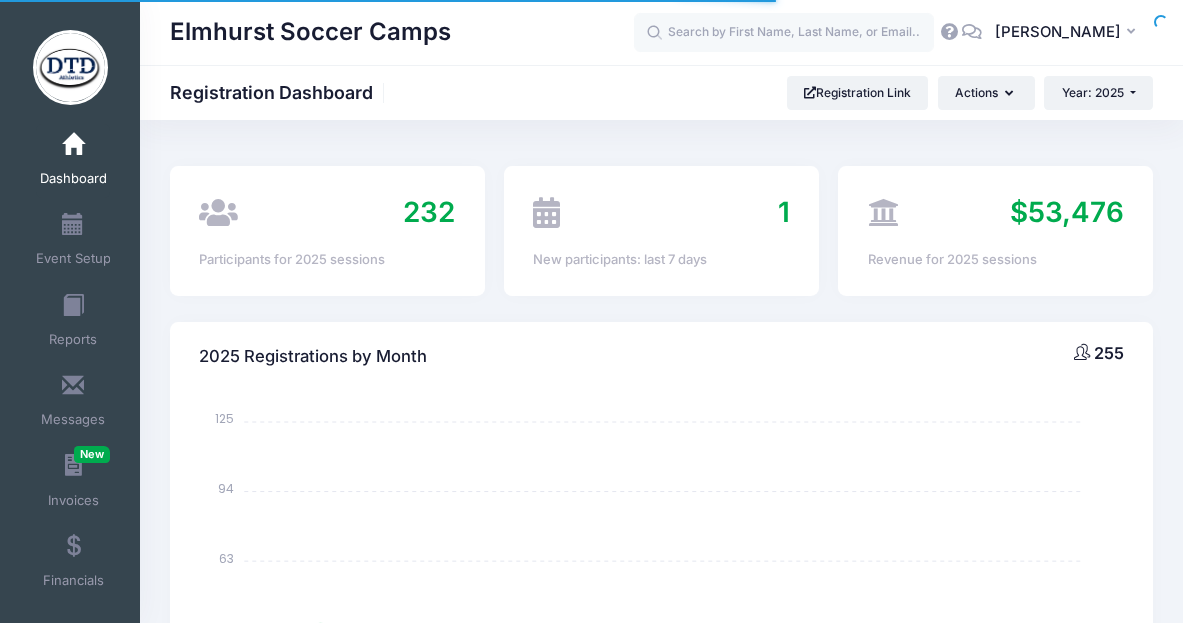 select 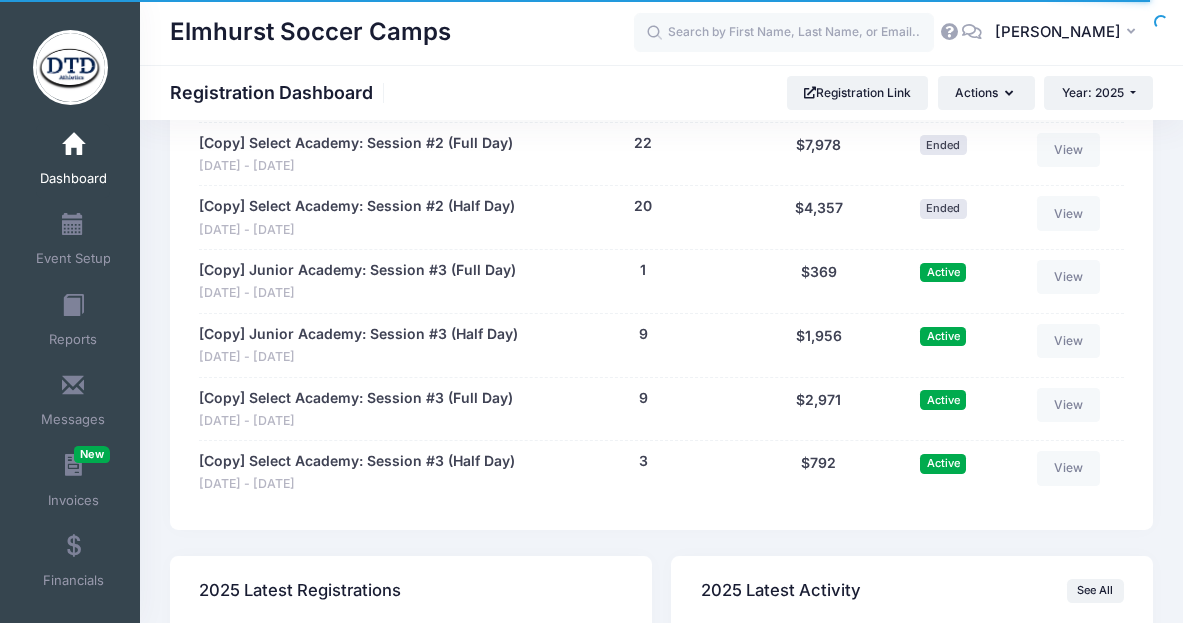 scroll, scrollTop: 2076, scrollLeft: 0, axis: vertical 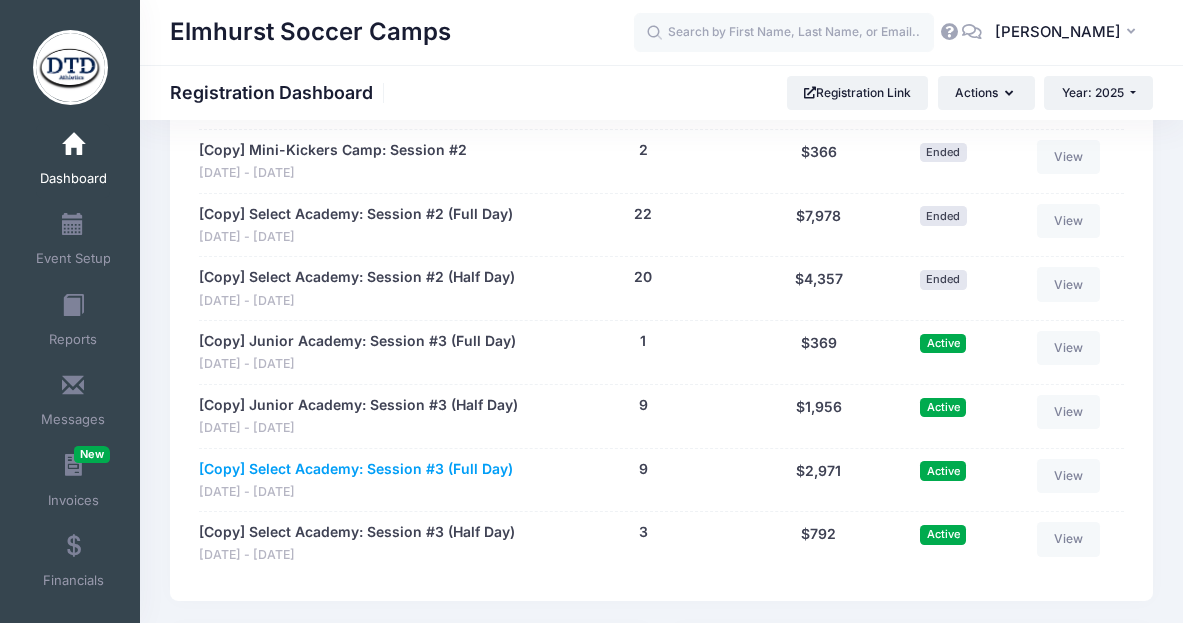 click on "[Copy] Select Academy: Session #3 (Full Day)" at bounding box center (356, 469) 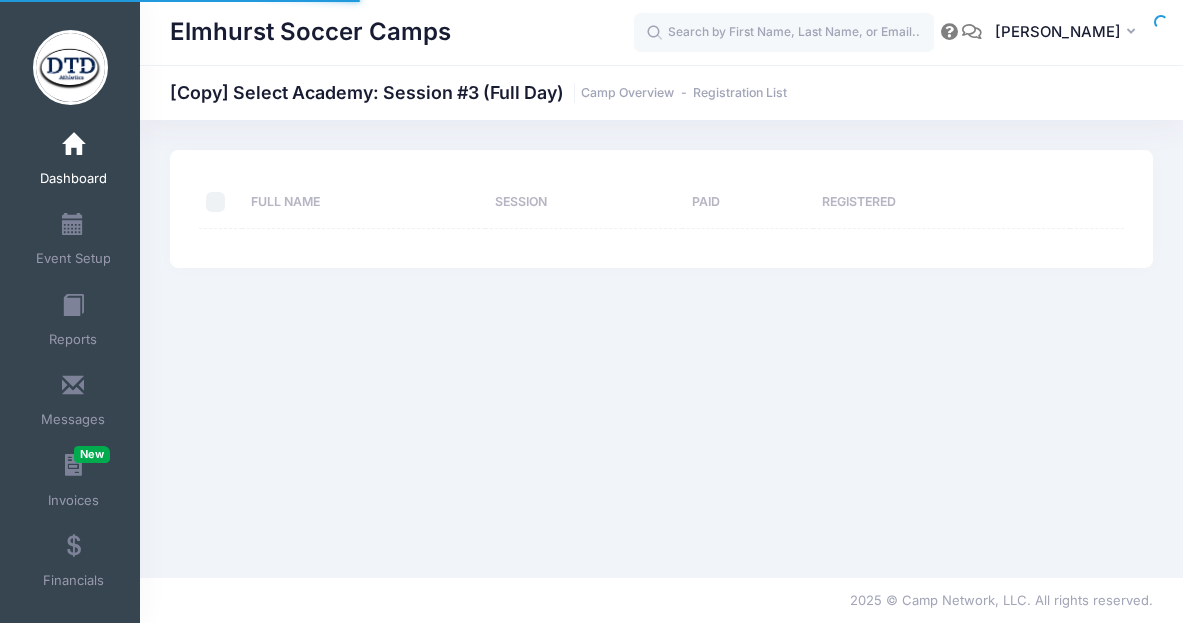 scroll, scrollTop: 0, scrollLeft: 0, axis: both 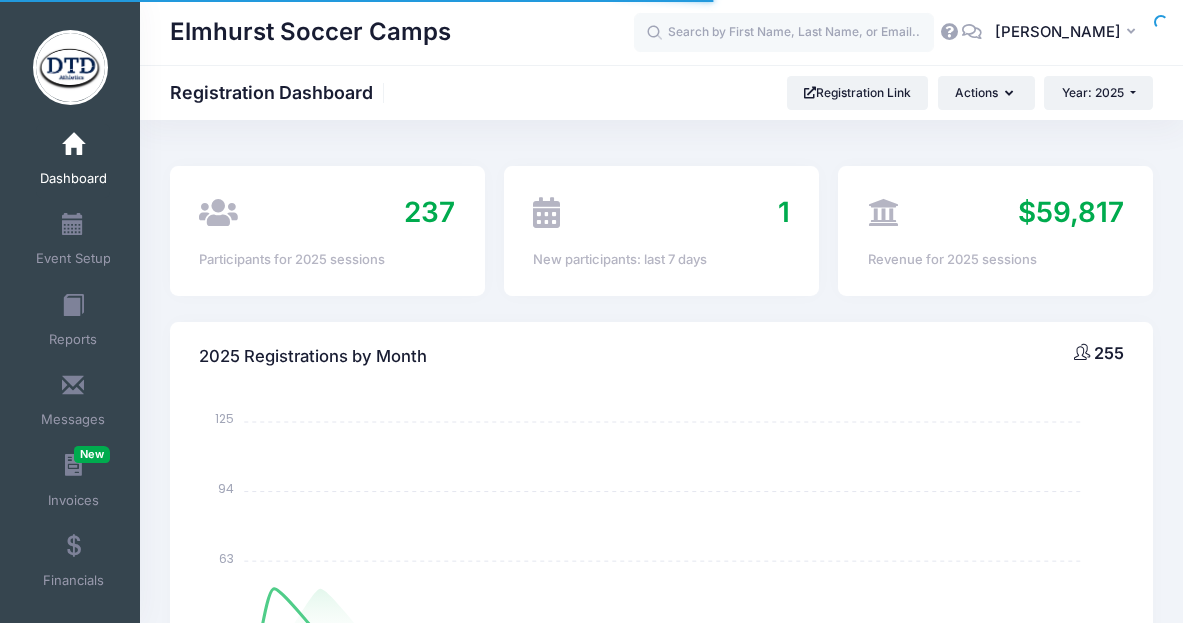 select 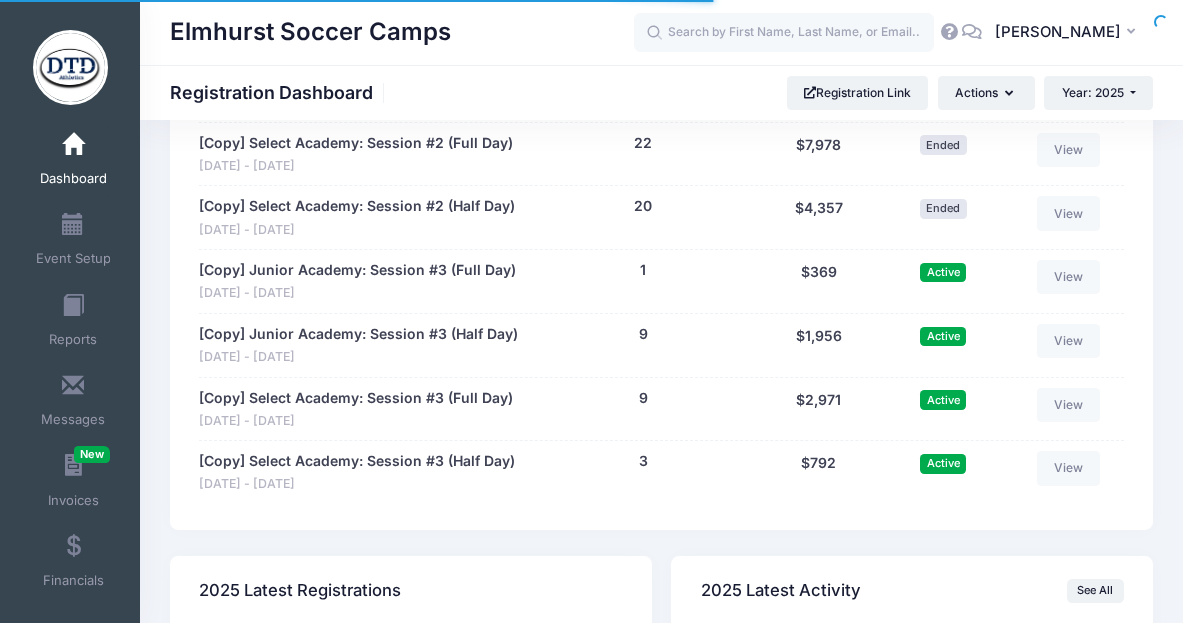 scroll, scrollTop: 2076, scrollLeft: 0, axis: vertical 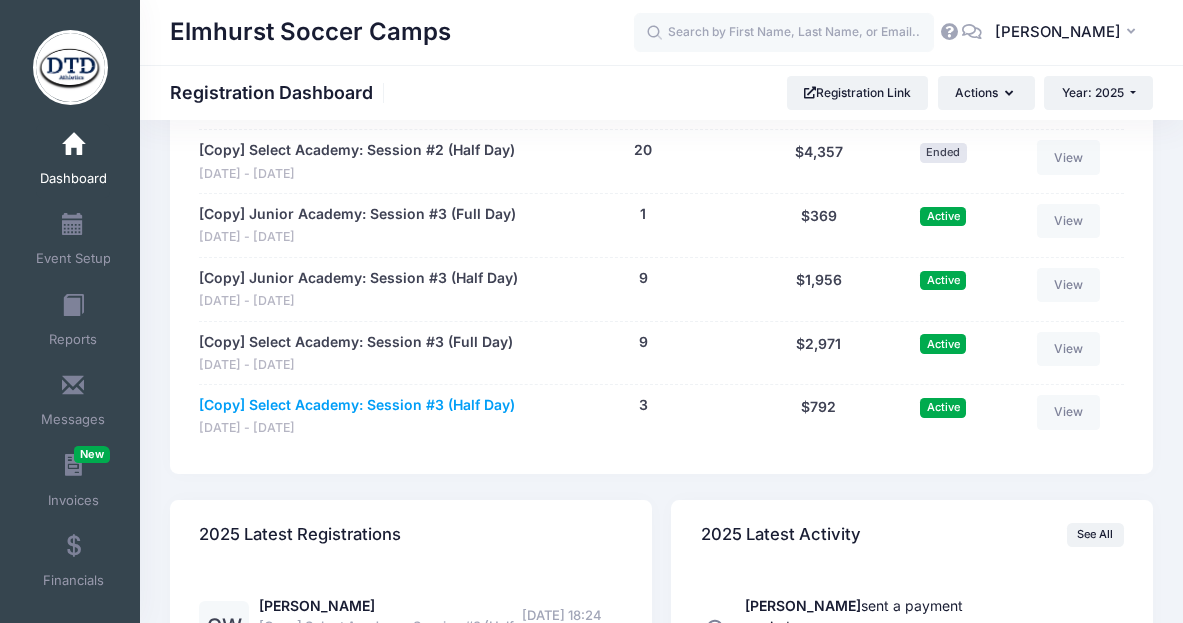 click on "[Copy] Select Academy: Session #3 (Half Day)" at bounding box center [357, 405] 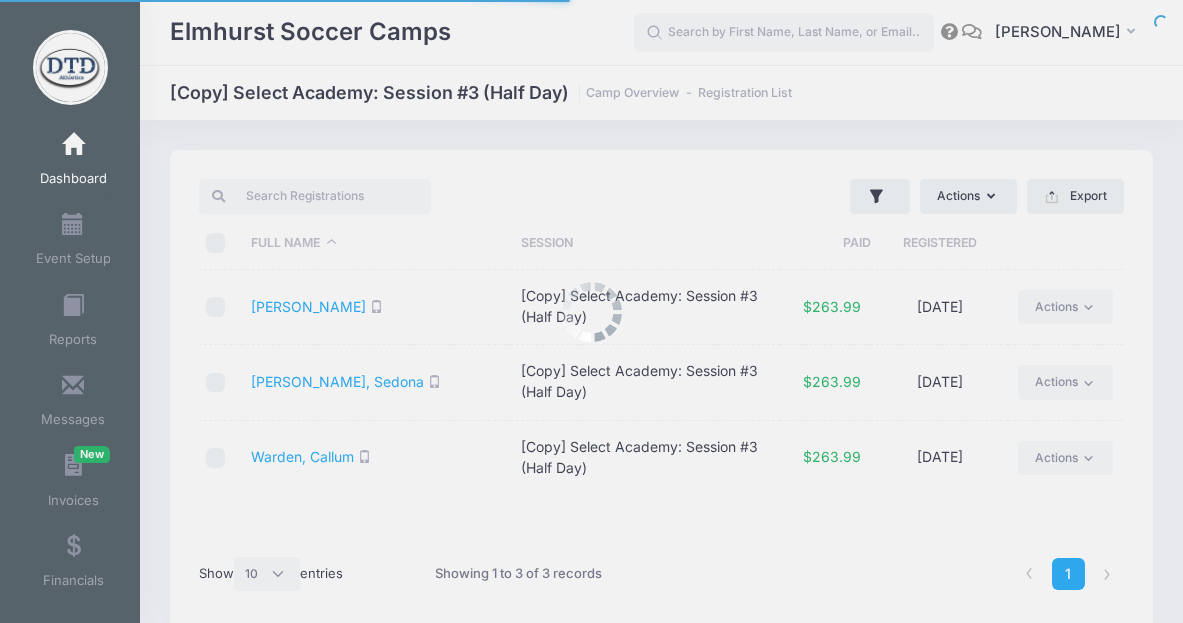 select on "10" 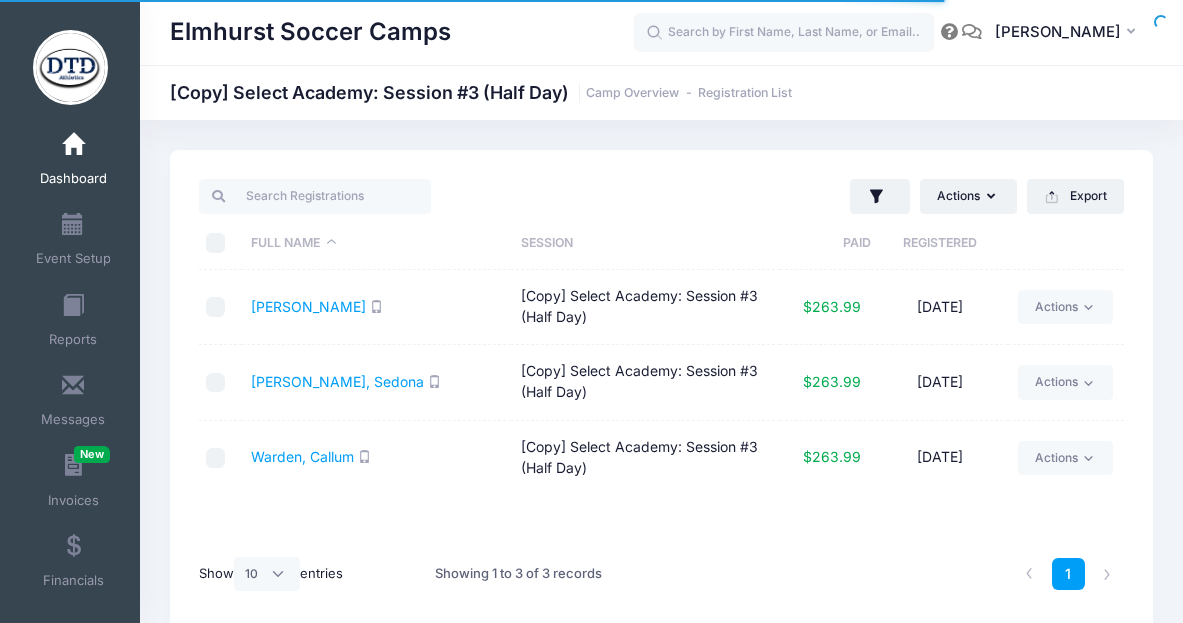 scroll, scrollTop: 0, scrollLeft: 0, axis: both 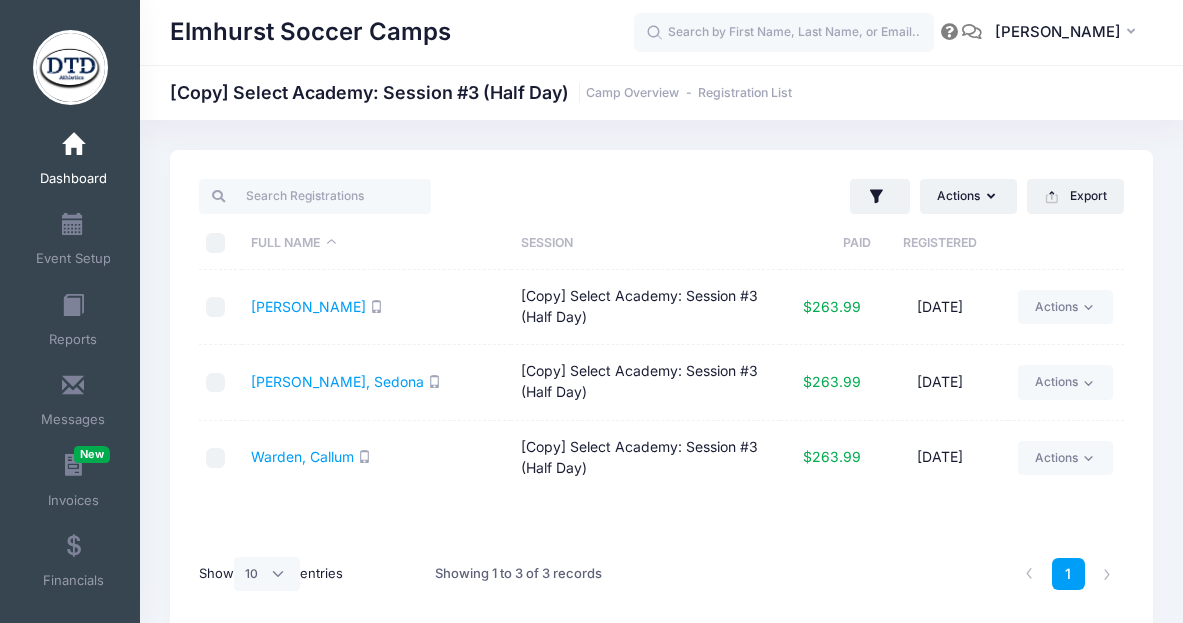 click on "Dashboard" at bounding box center [73, 161] 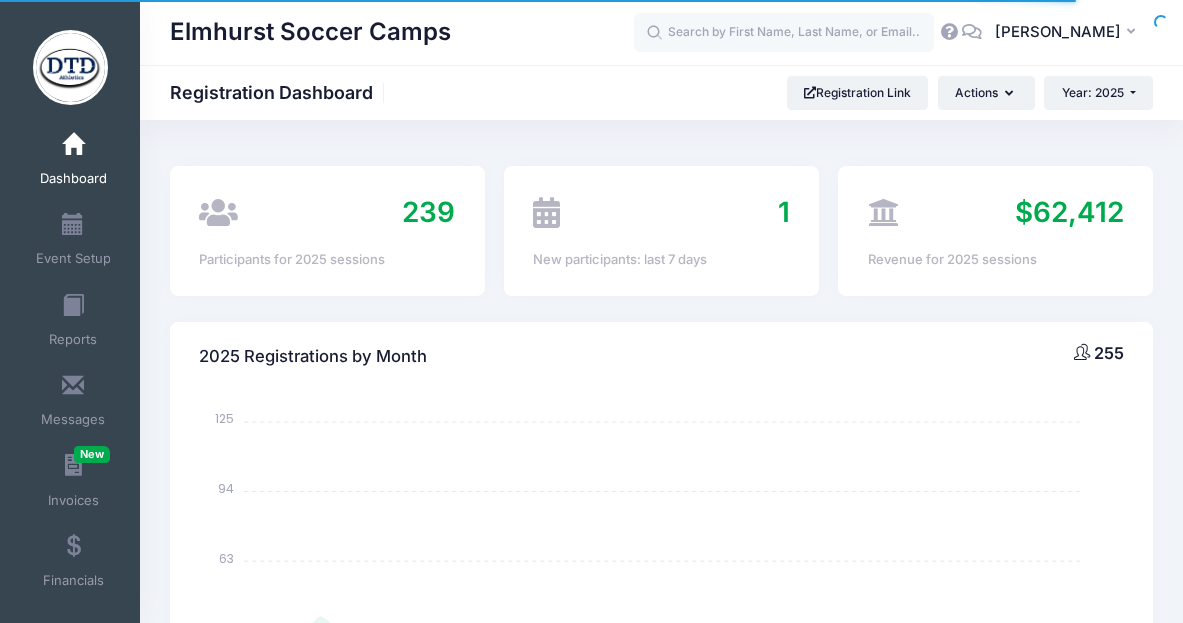 select 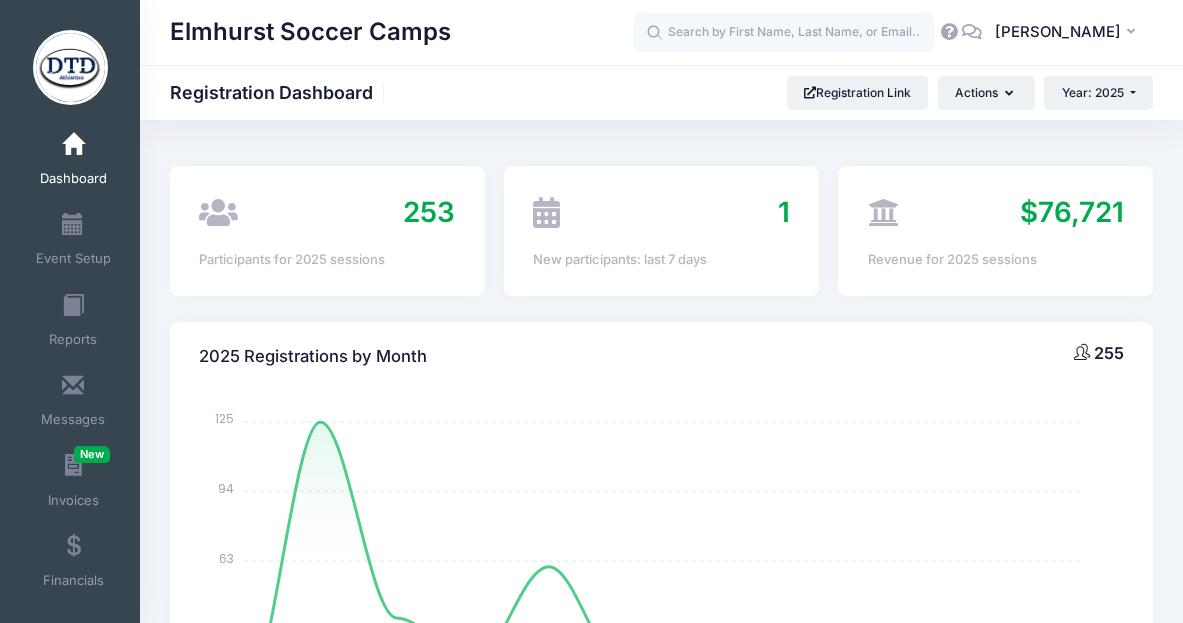 scroll, scrollTop: 0, scrollLeft: 0, axis: both 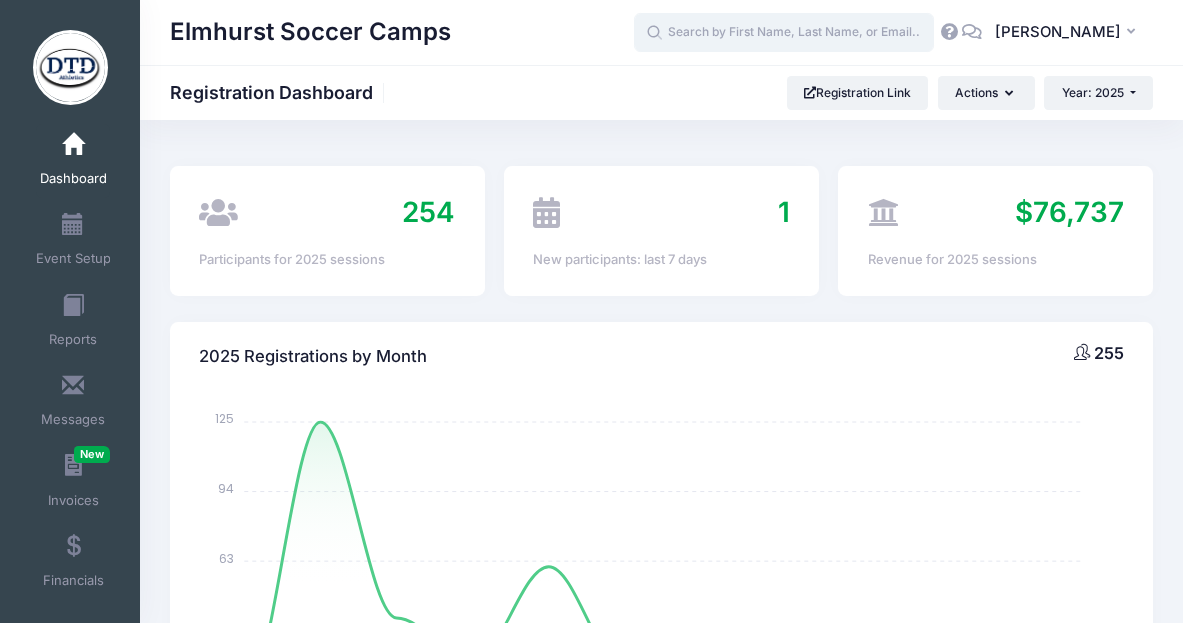 click at bounding box center [784, 33] 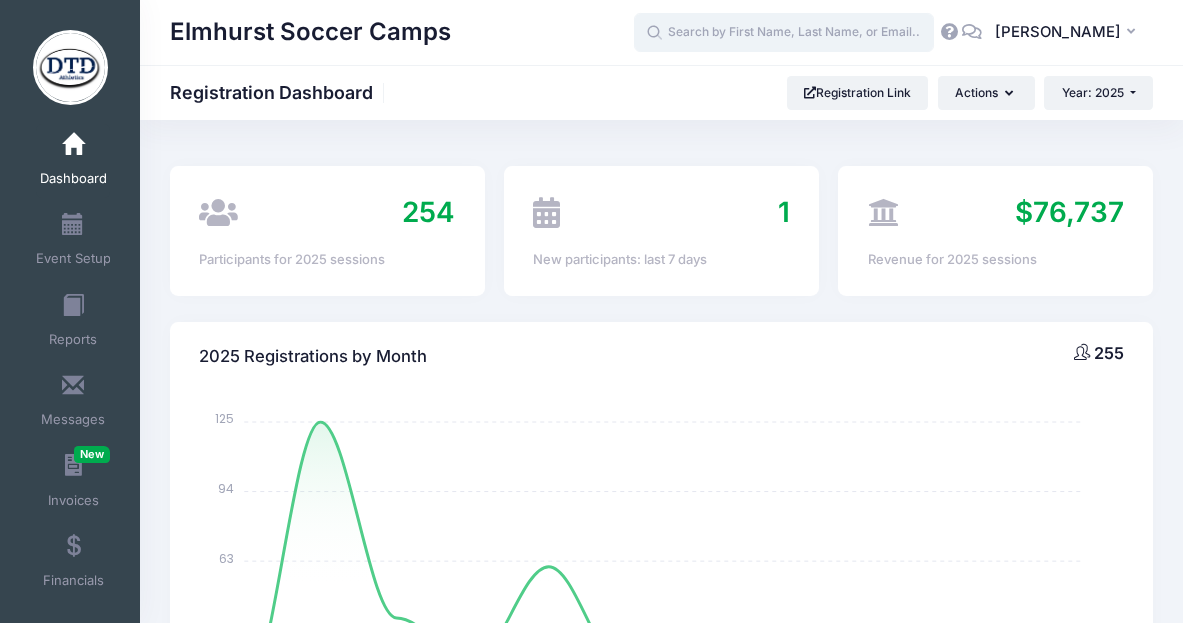 paste on "[PERSON_NAME]" 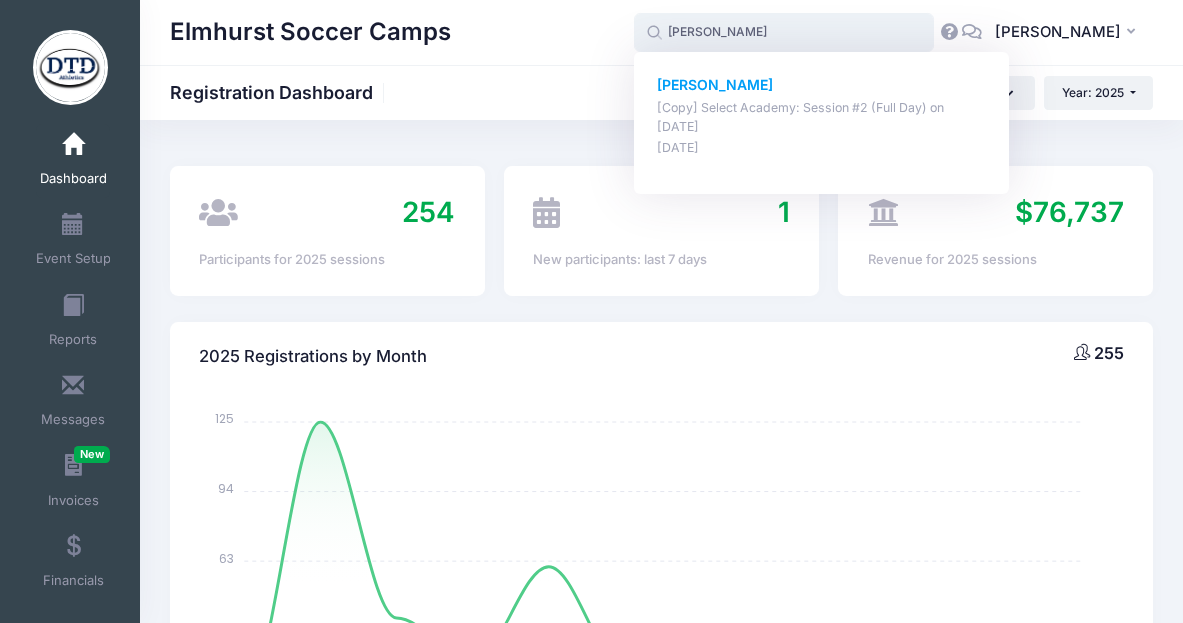 click on "Leo Thomann" 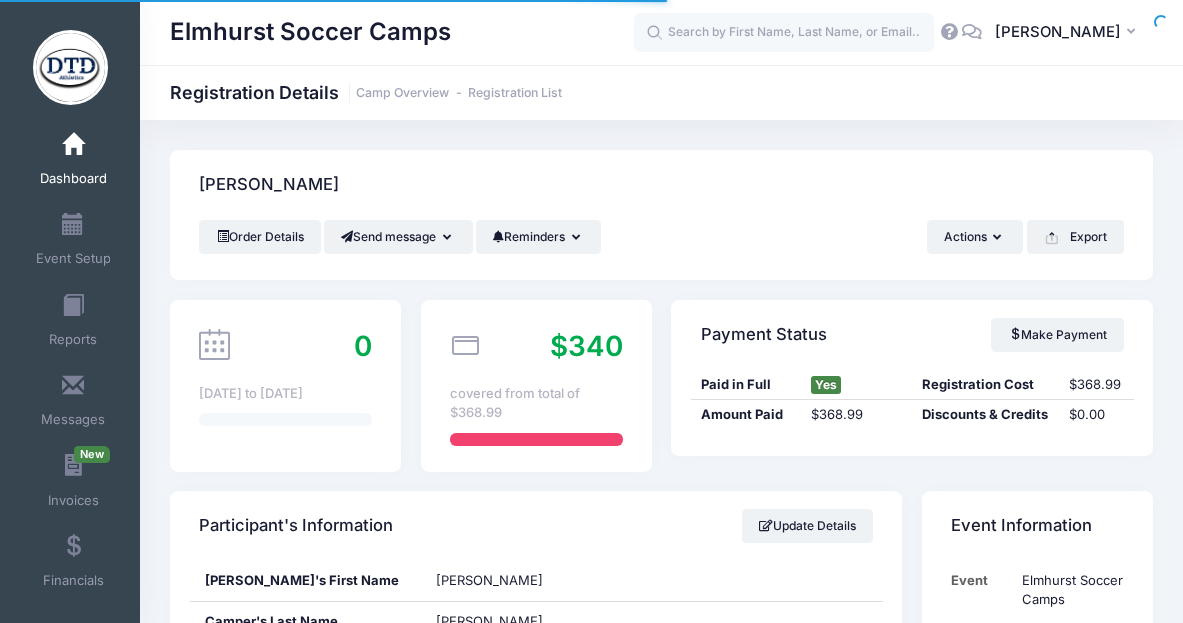 scroll, scrollTop: 0, scrollLeft: 0, axis: both 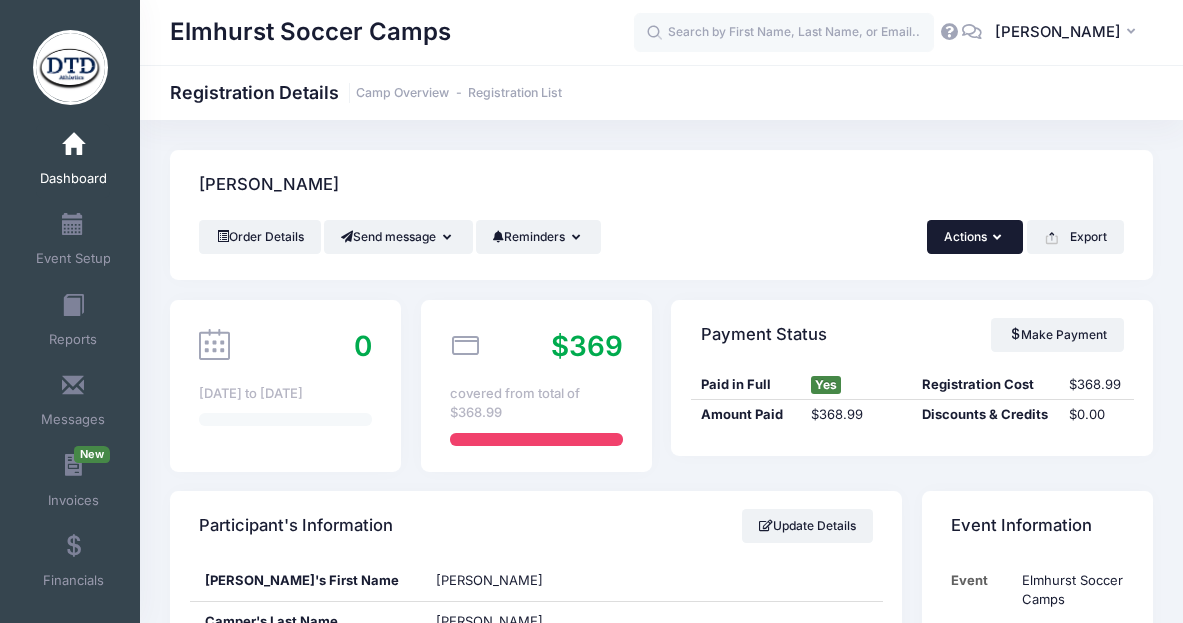 click on "Actions" at bounding box center (975, 237) 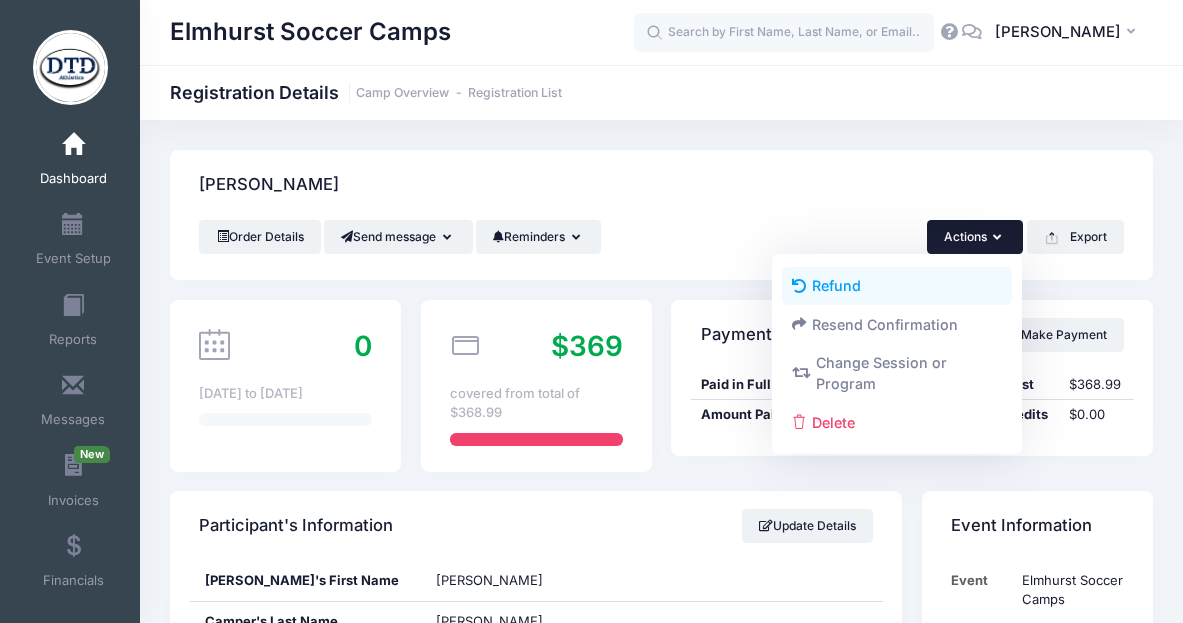 click on "Refund" at bounding box center (897, 286) 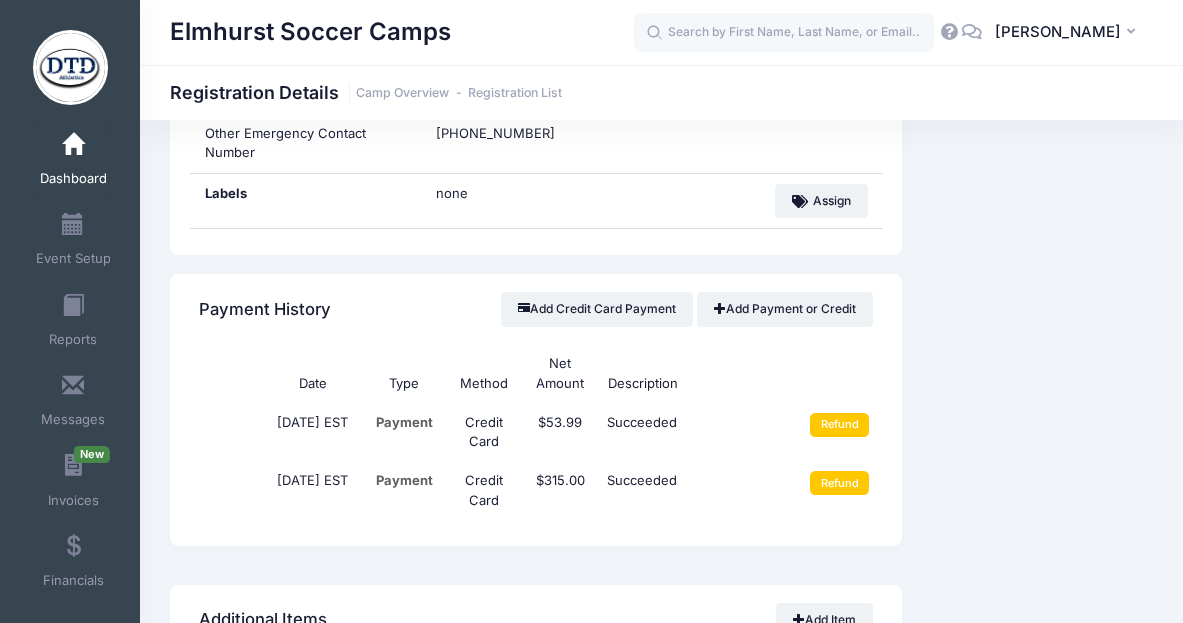 scroll, scrollTop: 1724, scrollLeft: 0, axis: vertical 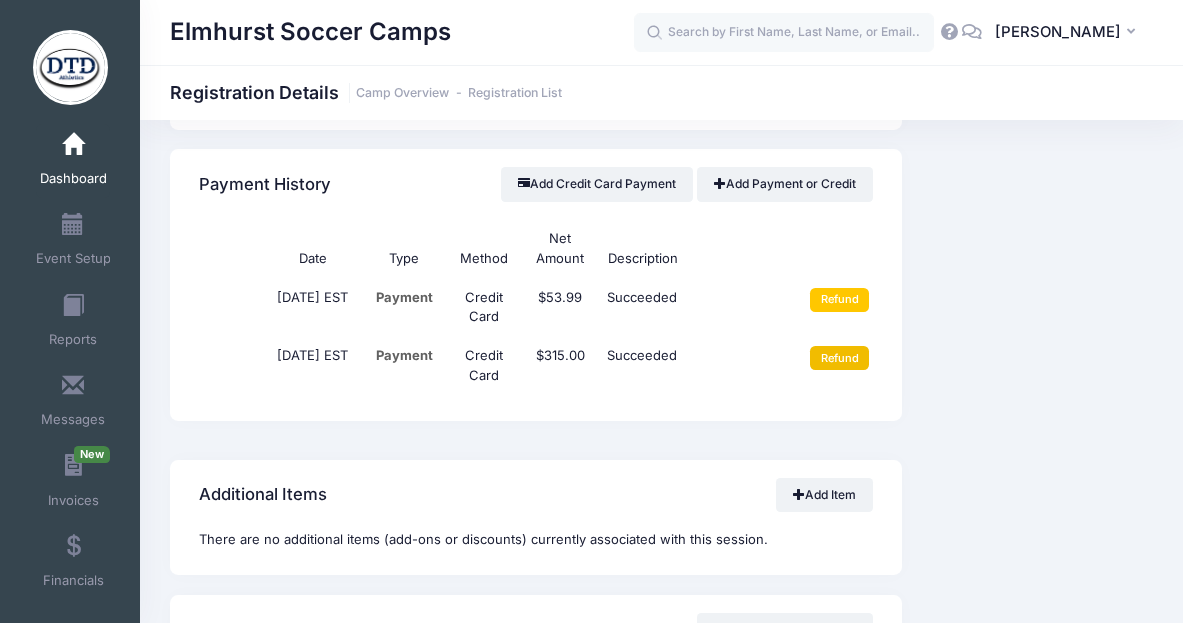 click on "Refund" at bounding box center (839, 358) 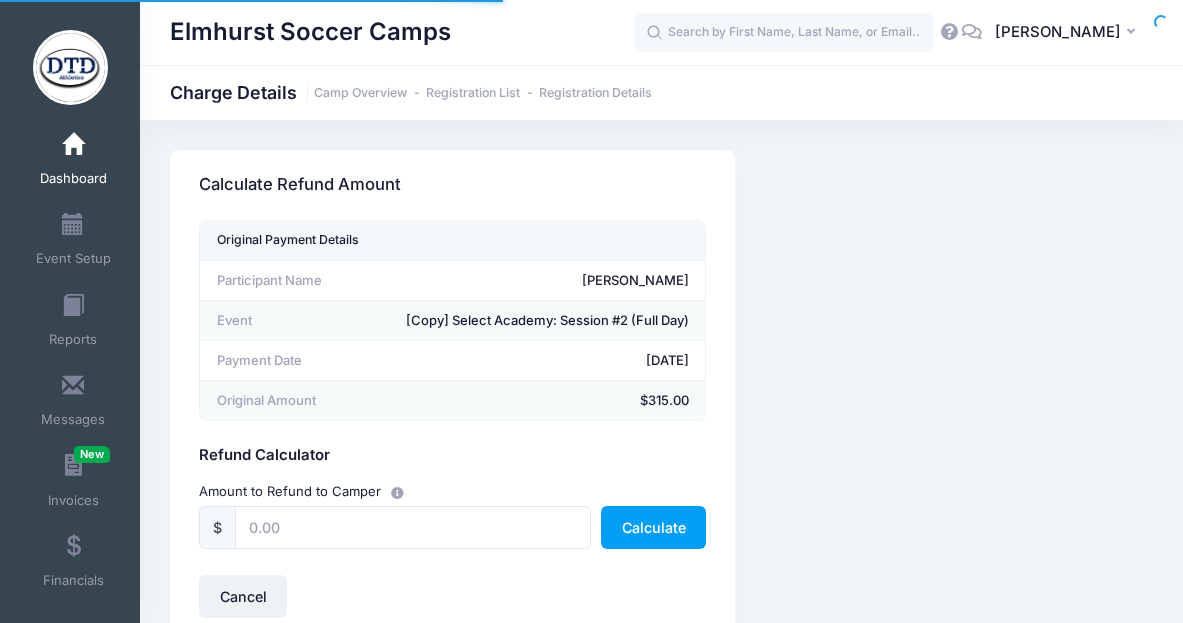 scroll, scrollTop: 0, scrollLeft: 0, axis: both 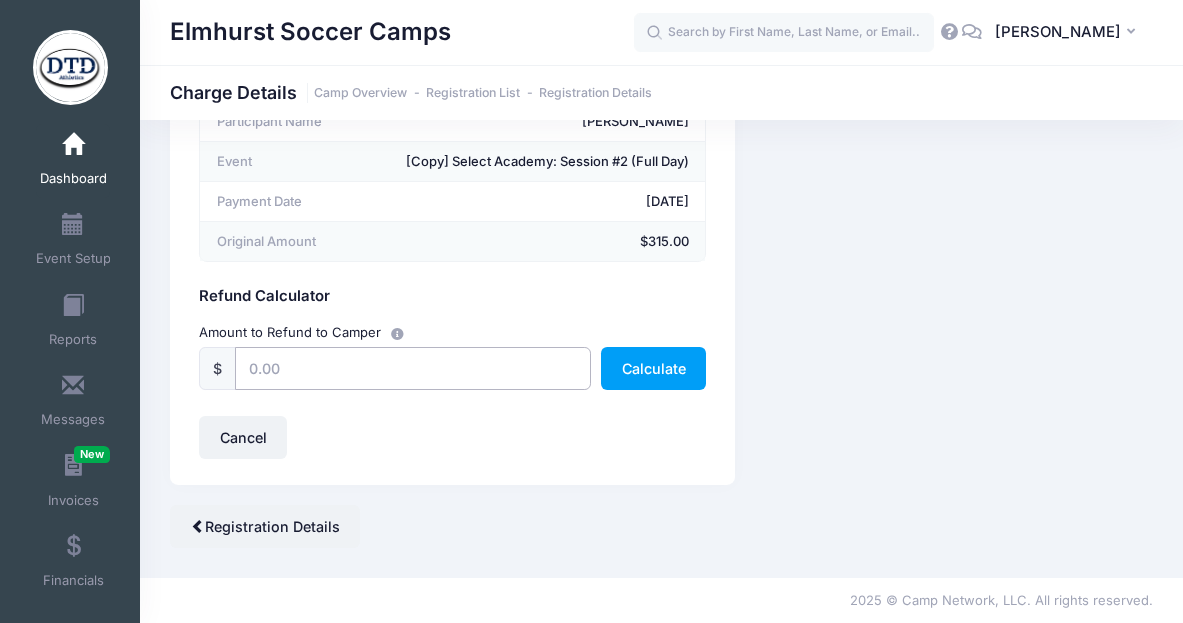 click at bounding box center [413, 368] 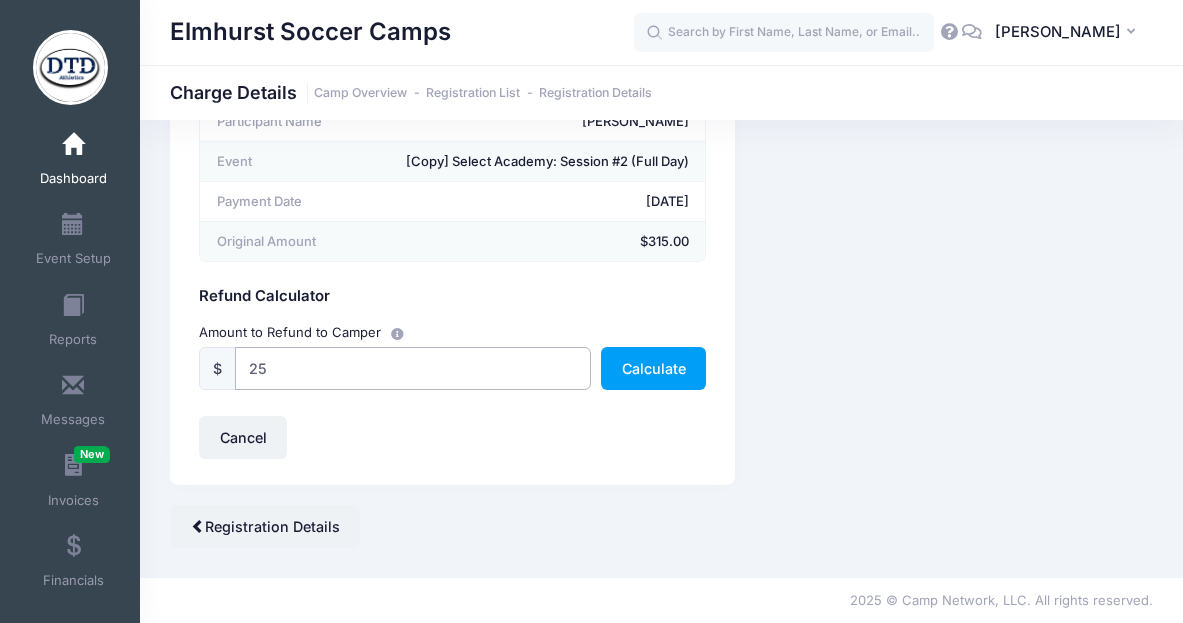 type on "2" 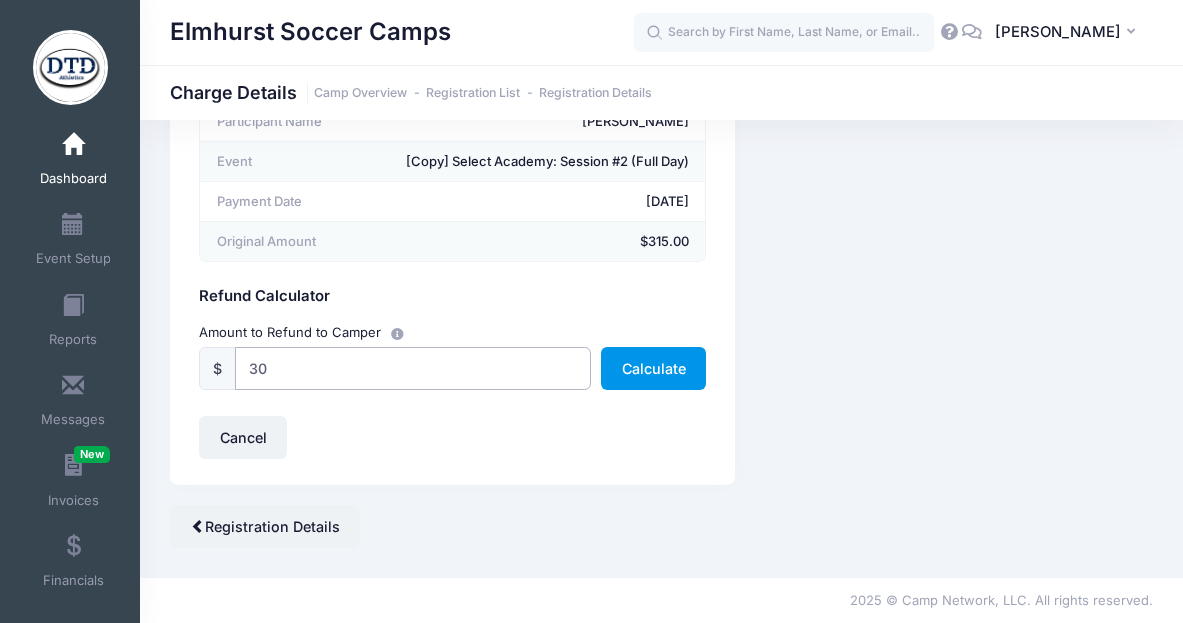 type on "30" 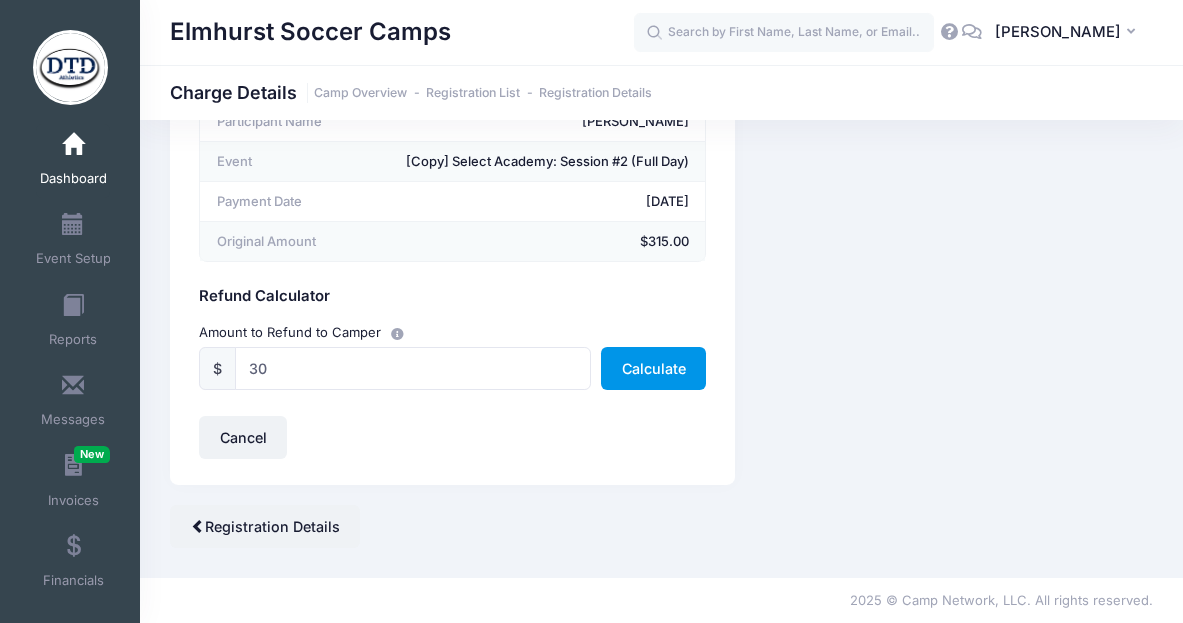 click on "Calculate" at bounding box center [653, 368] 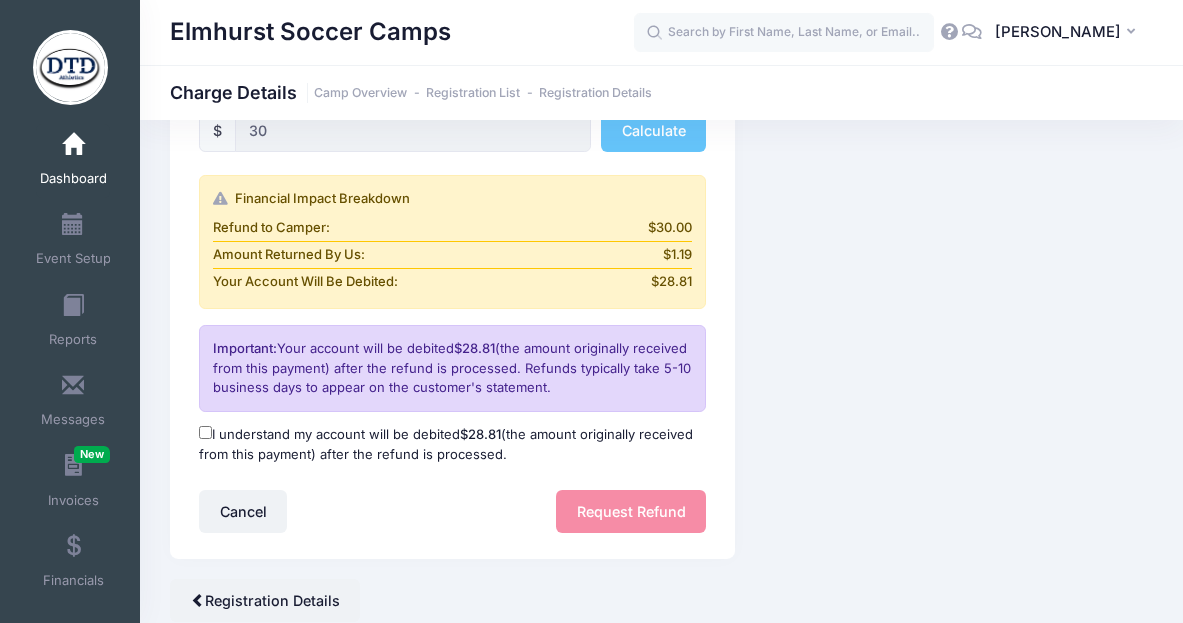 scroll, scrollTop: 398, scrollLeft: 0, axis: vertical 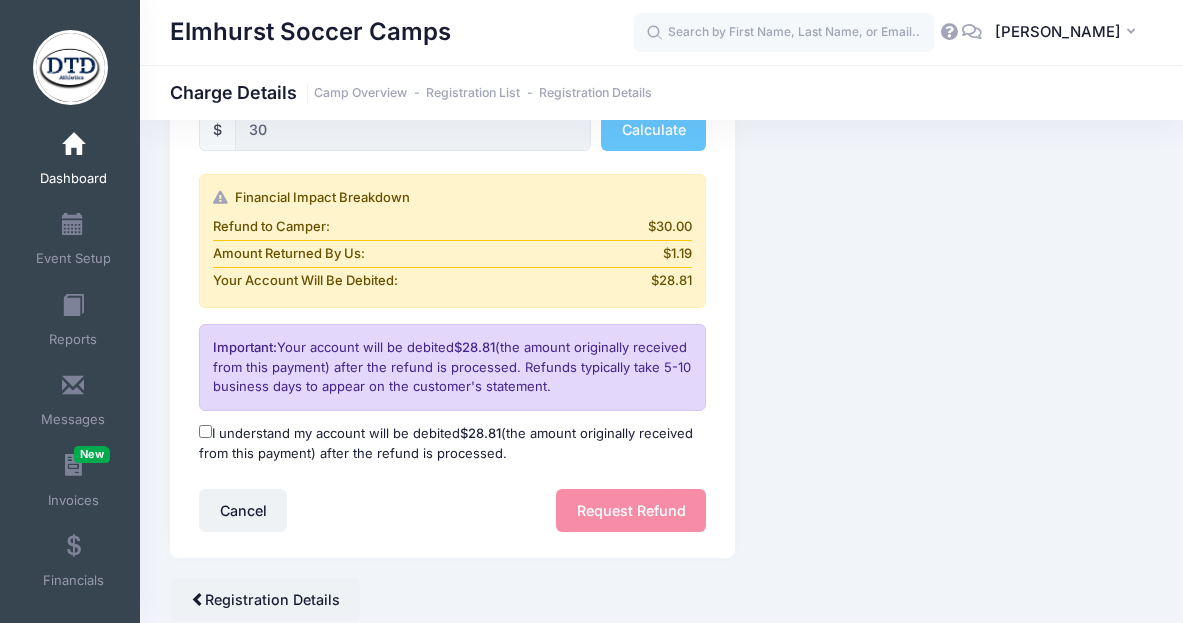 click on "I understand my account will be debited  $28.81  (the amount originally received from this payment) after the refund is processed." at bounding box center [205, 431] 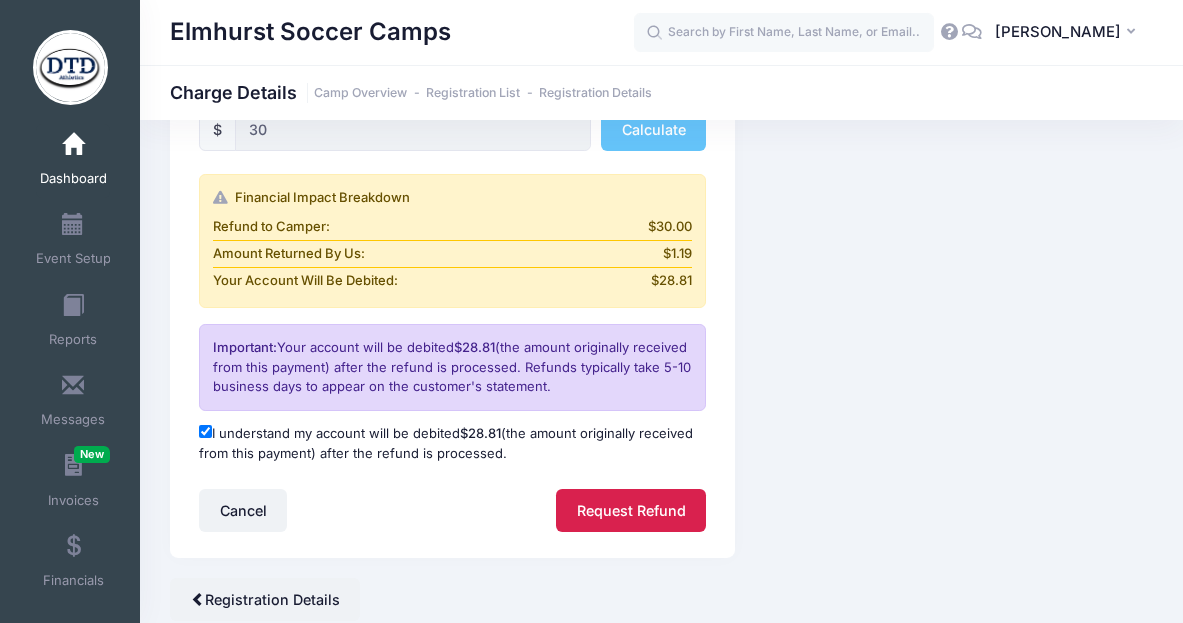 click on "Request Refund" at bounding box center [631, 510] 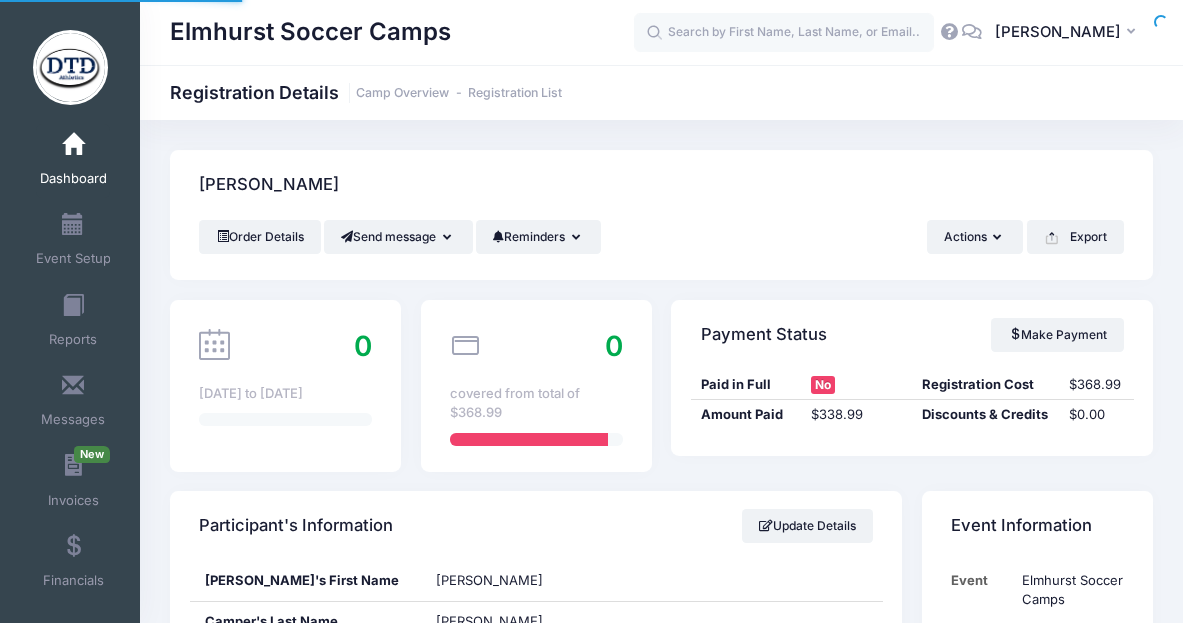 scroll, scrollTop: 0, scrollLeft: 0, axis: both 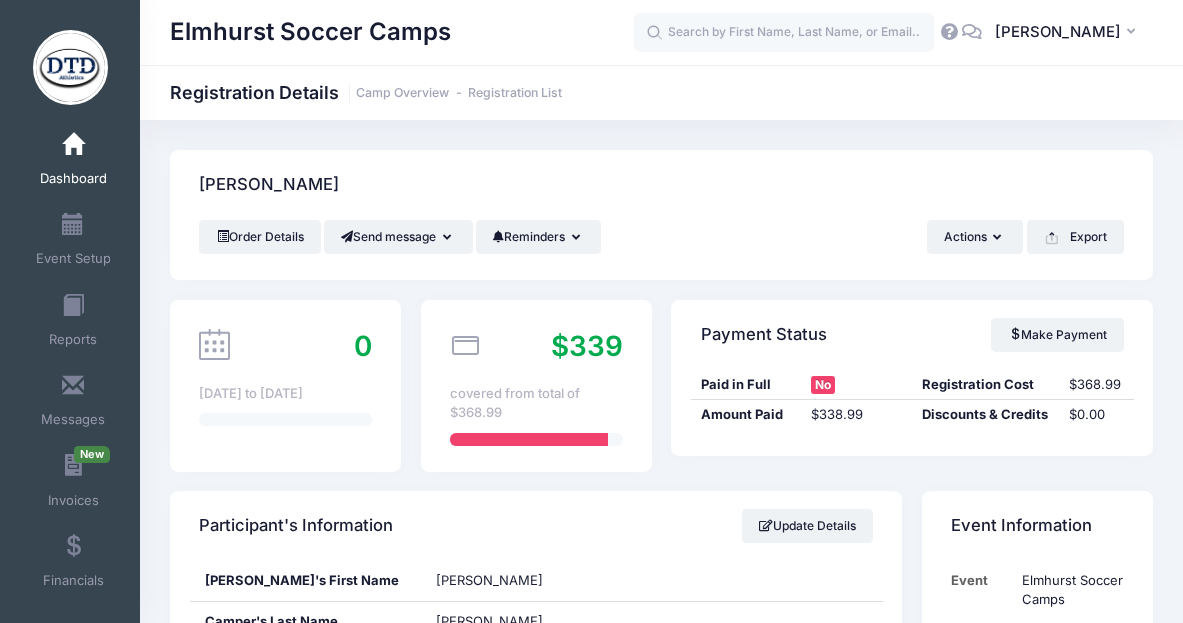 click at bounding box center (73, 145) 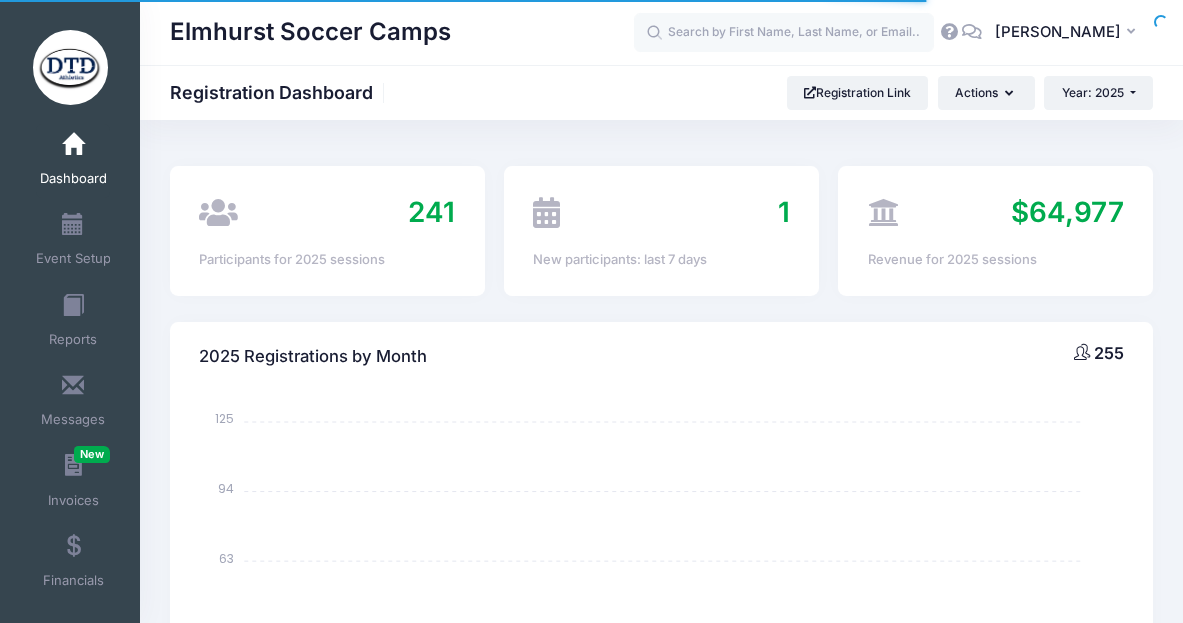 select 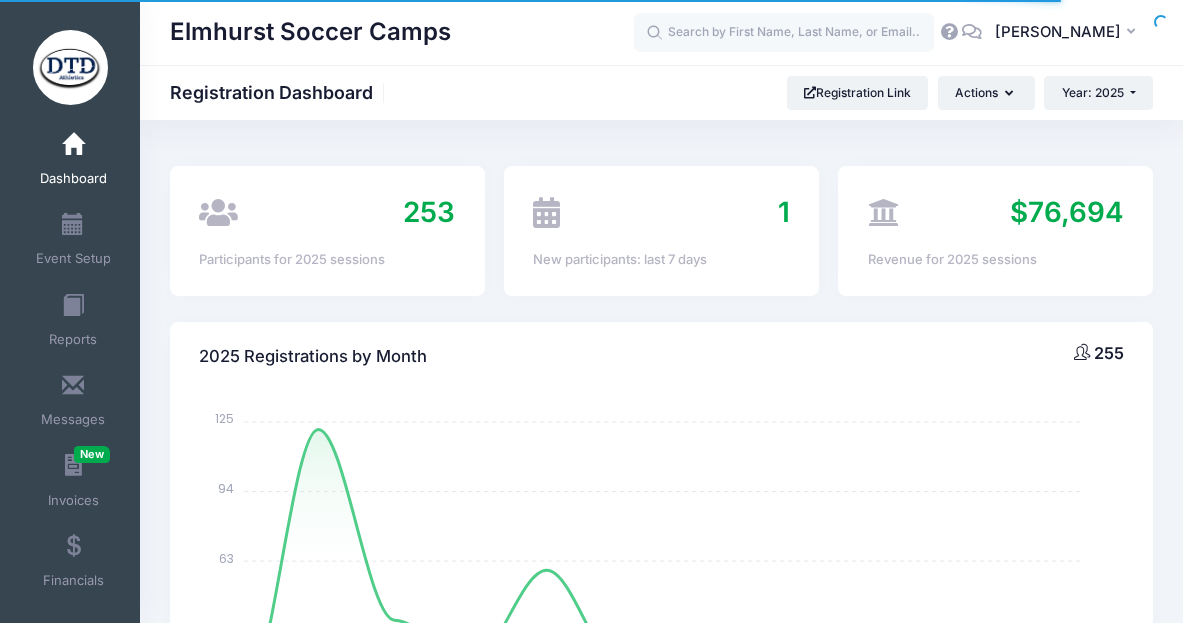 scroll, scrollTop: 0, scrollLeft: 0, axis: both 